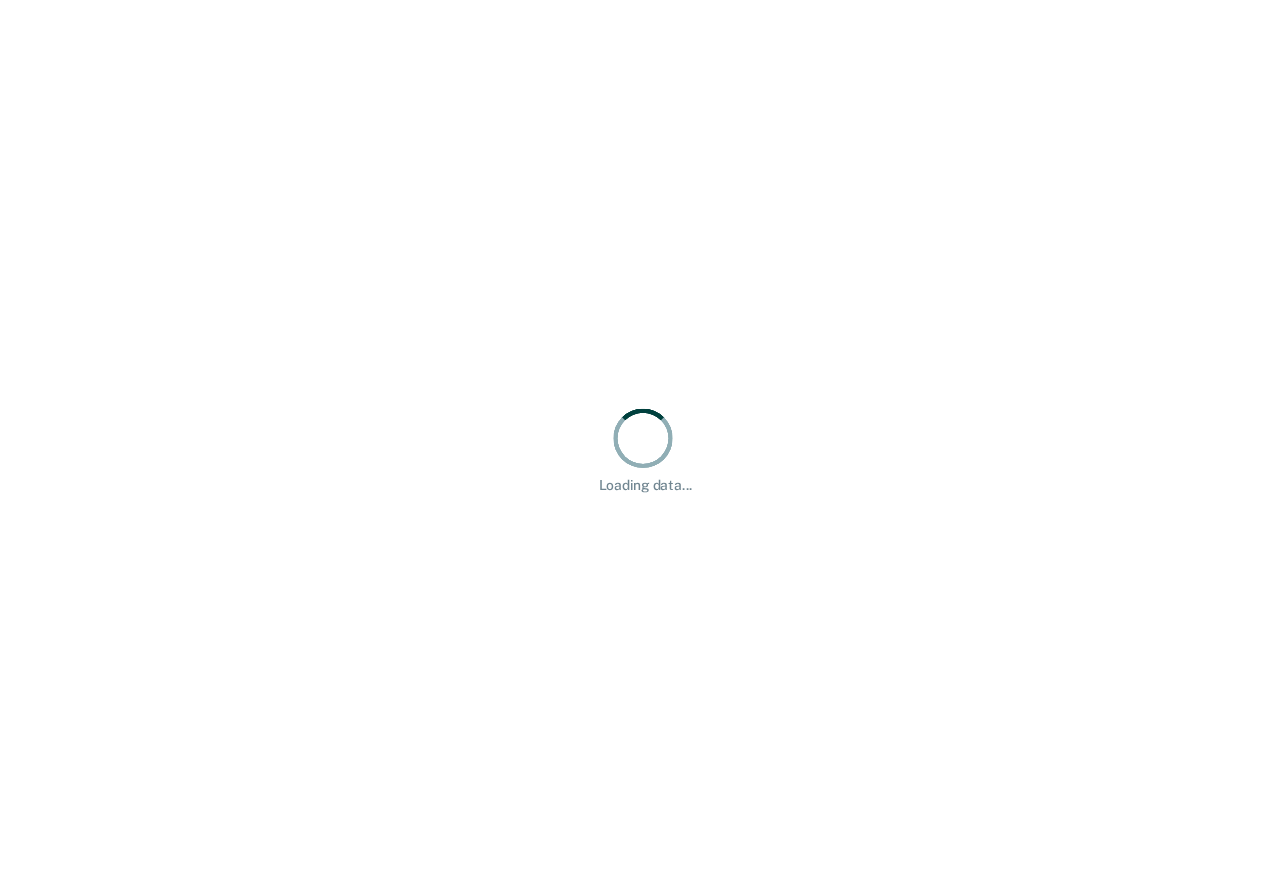 scroll, scrollTop: 0, scrollLeft: 0, axis: both 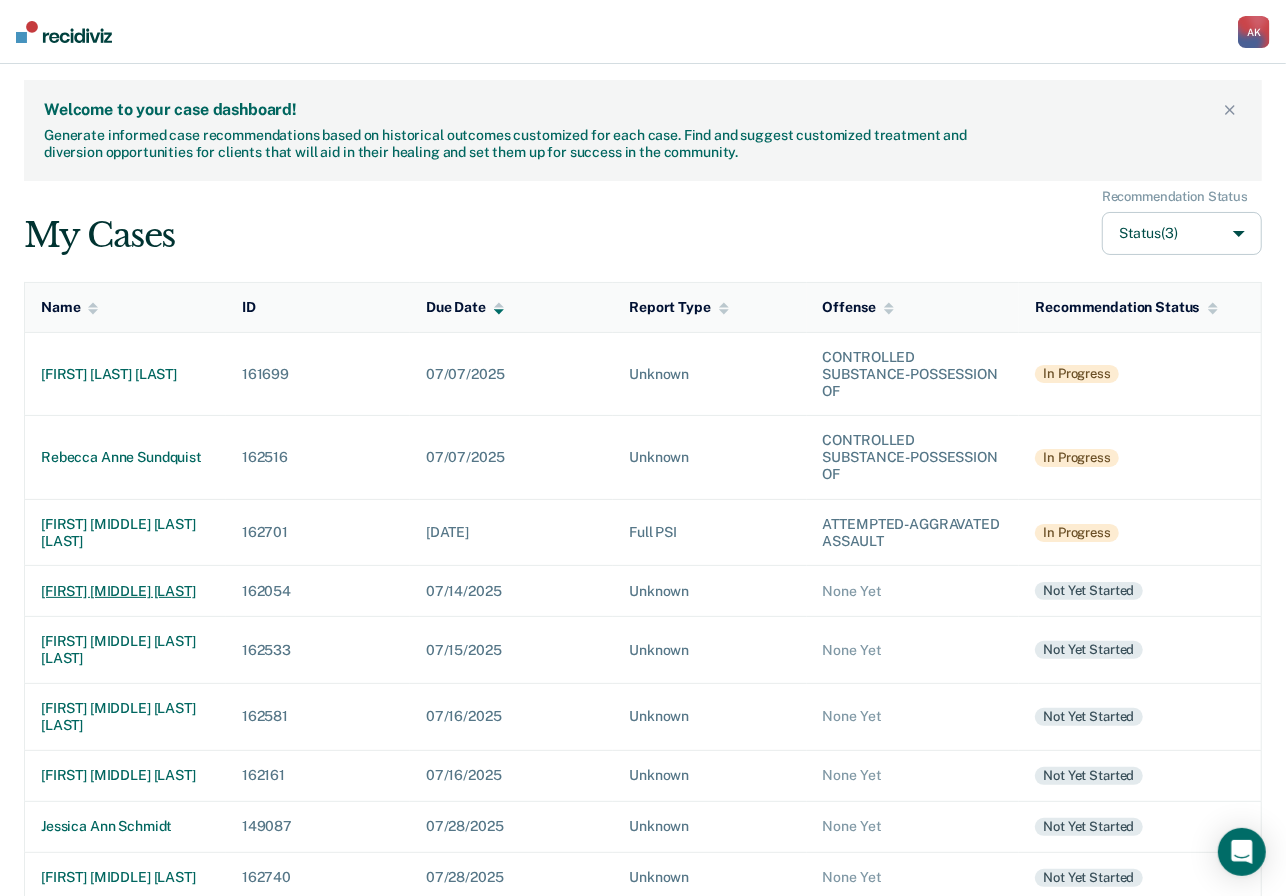 click on "[FIRST] [MIDDLE] [LAST]" at bounding box center (125, 374) 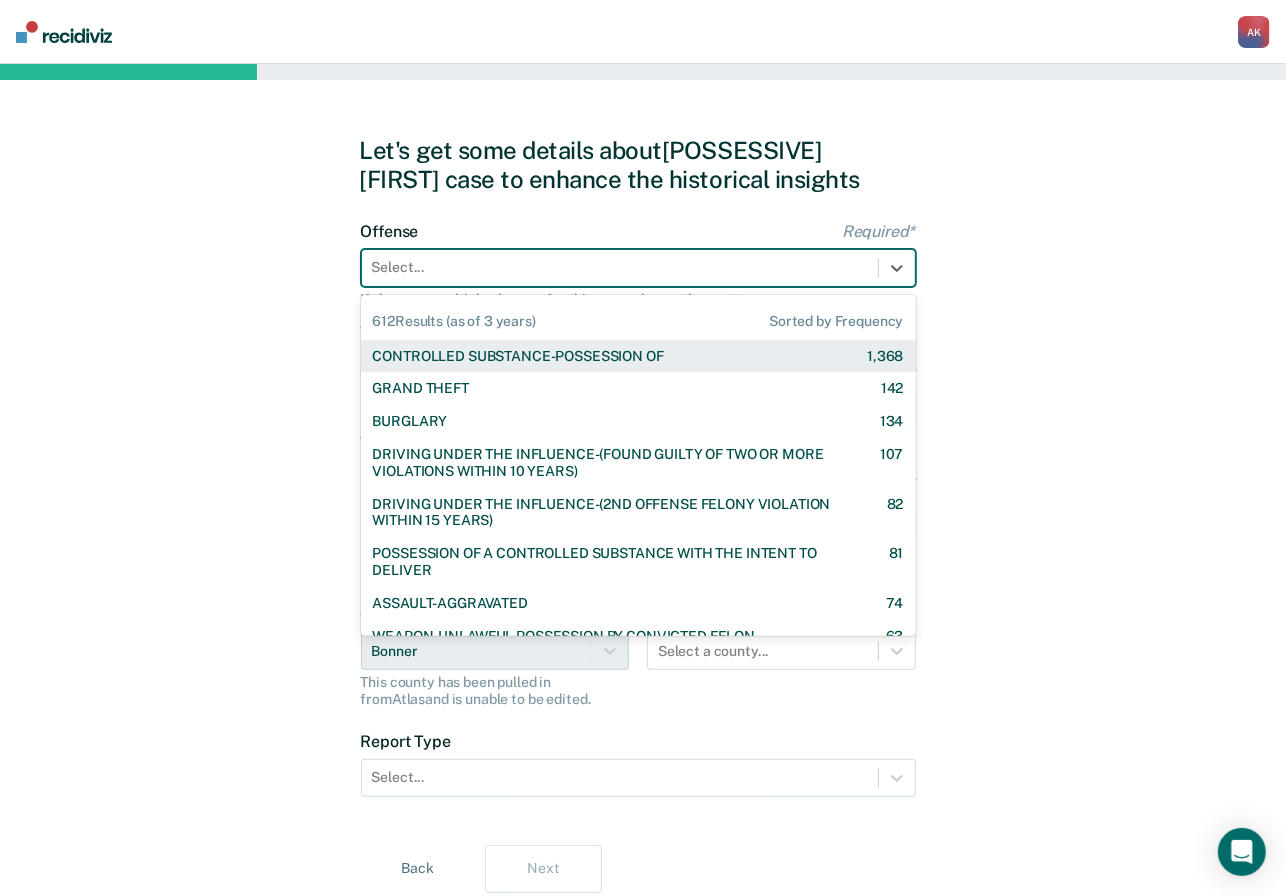 click at bounding box center (620, 267) 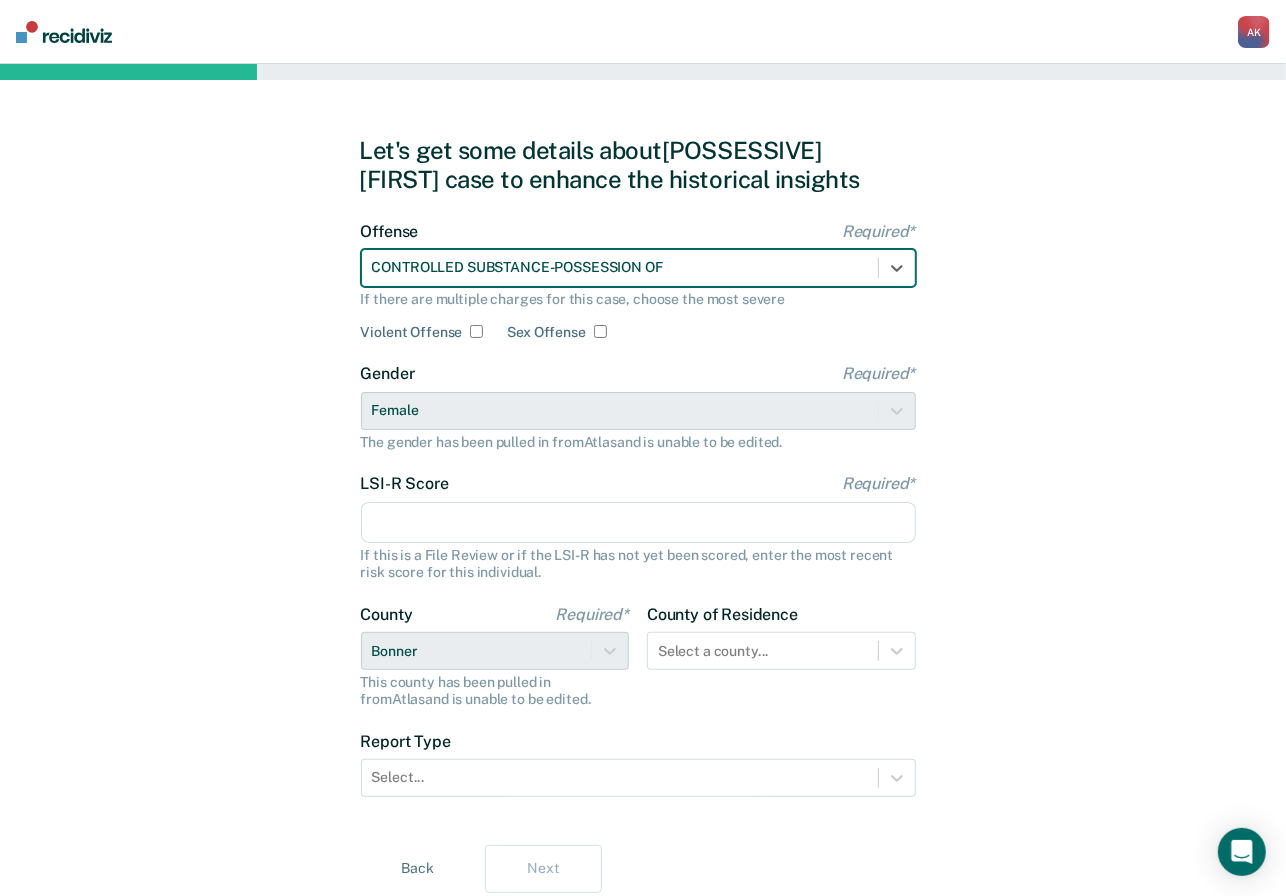 click on "LSI-R Score  Required*" at bounding box center [638, 523] 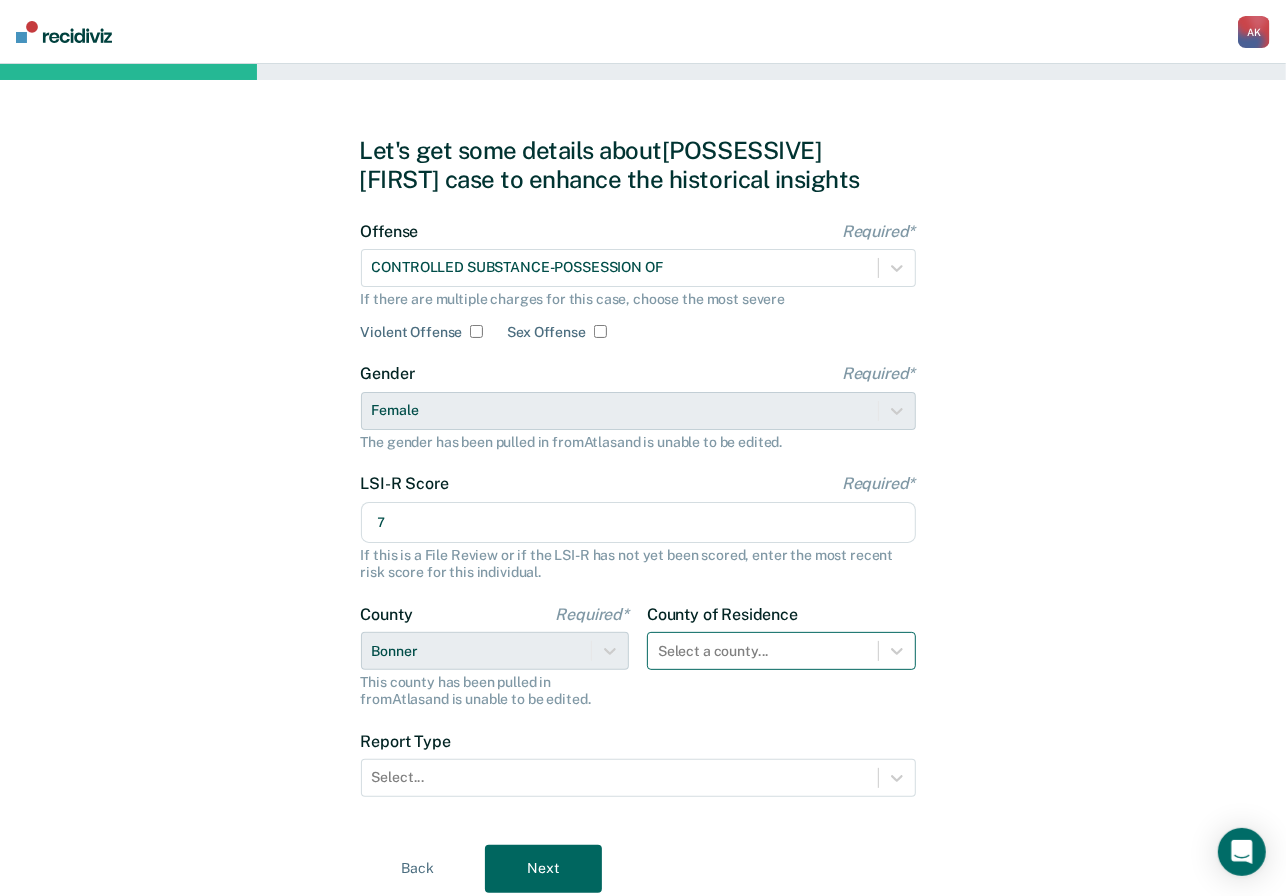 type on "7" 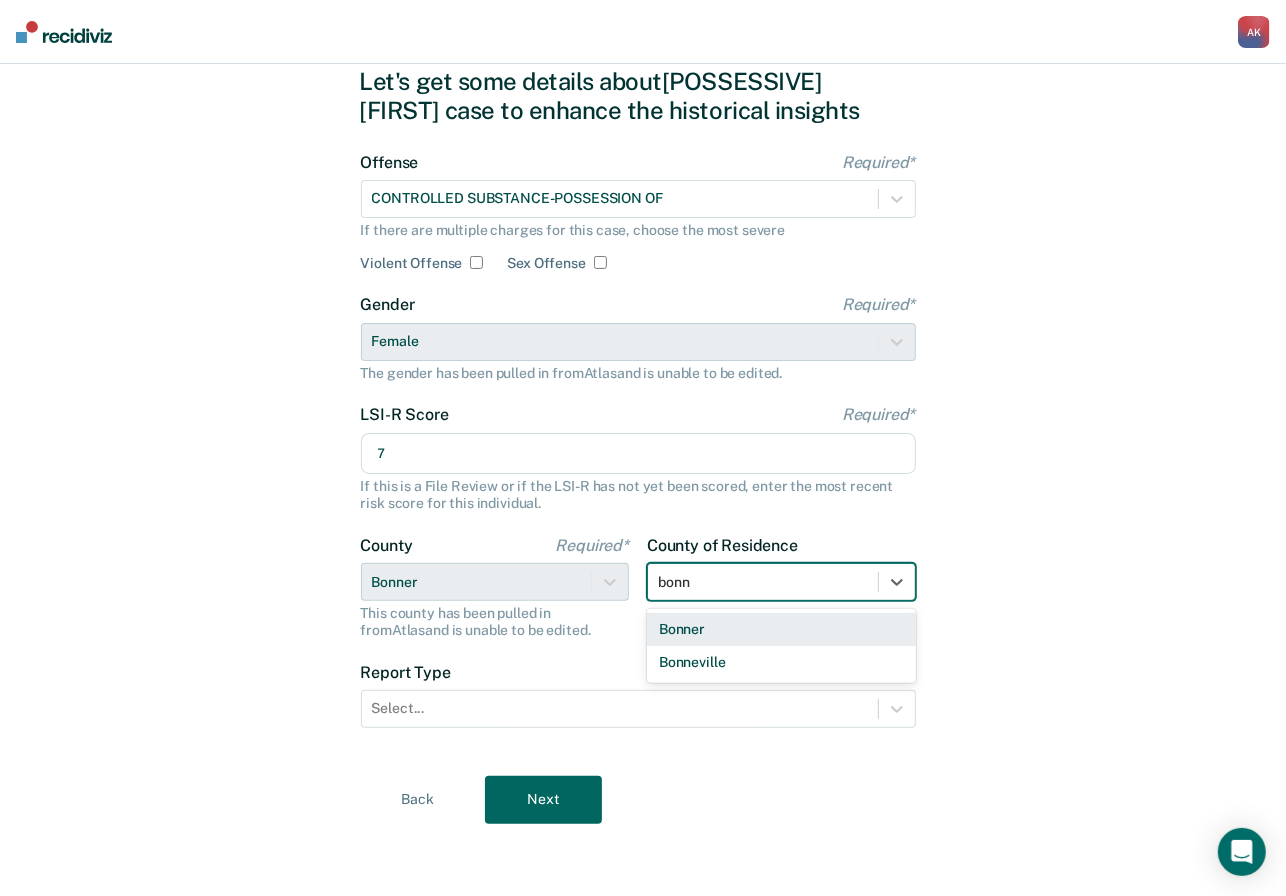 click on "Bonner" at bounding box center [781, 629] 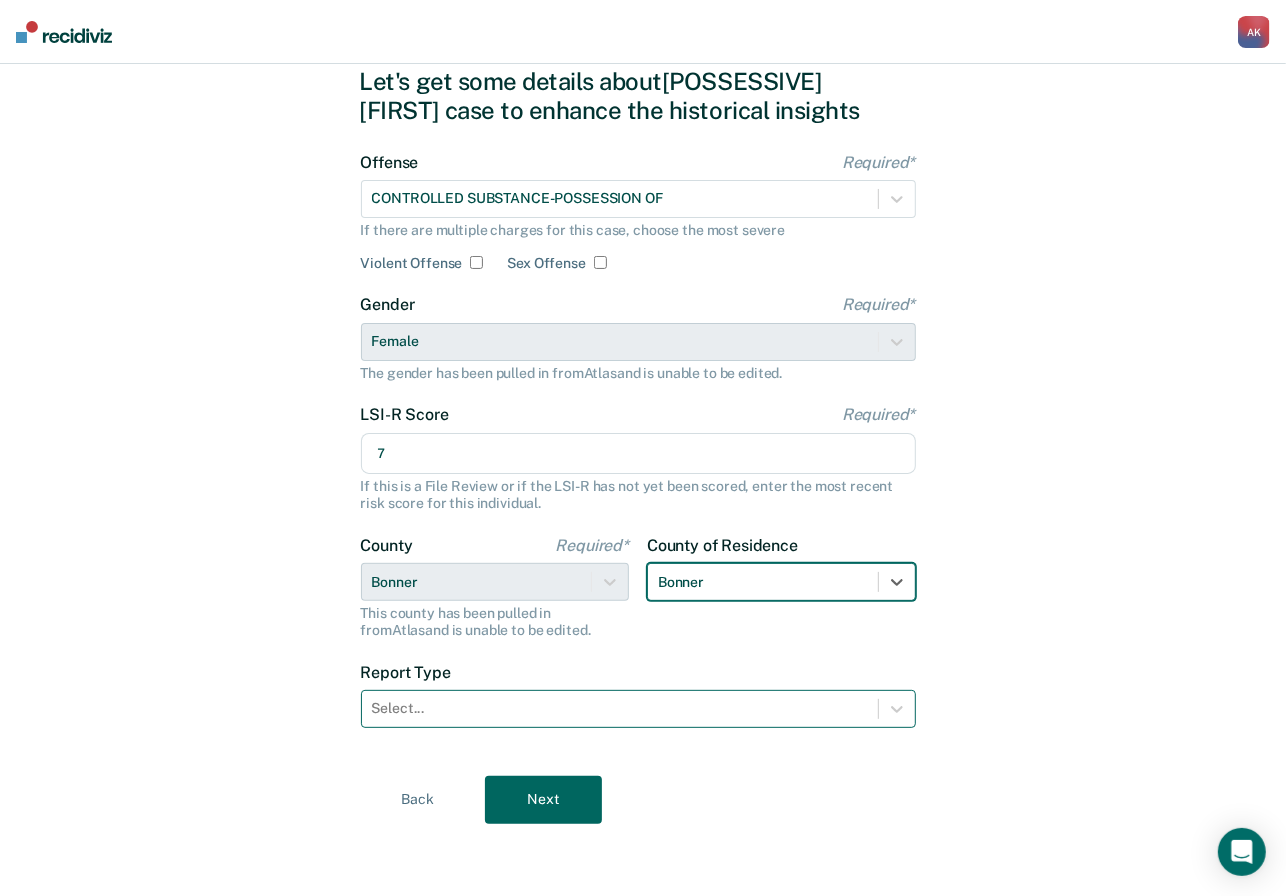 click at bounding box center [620, 198] 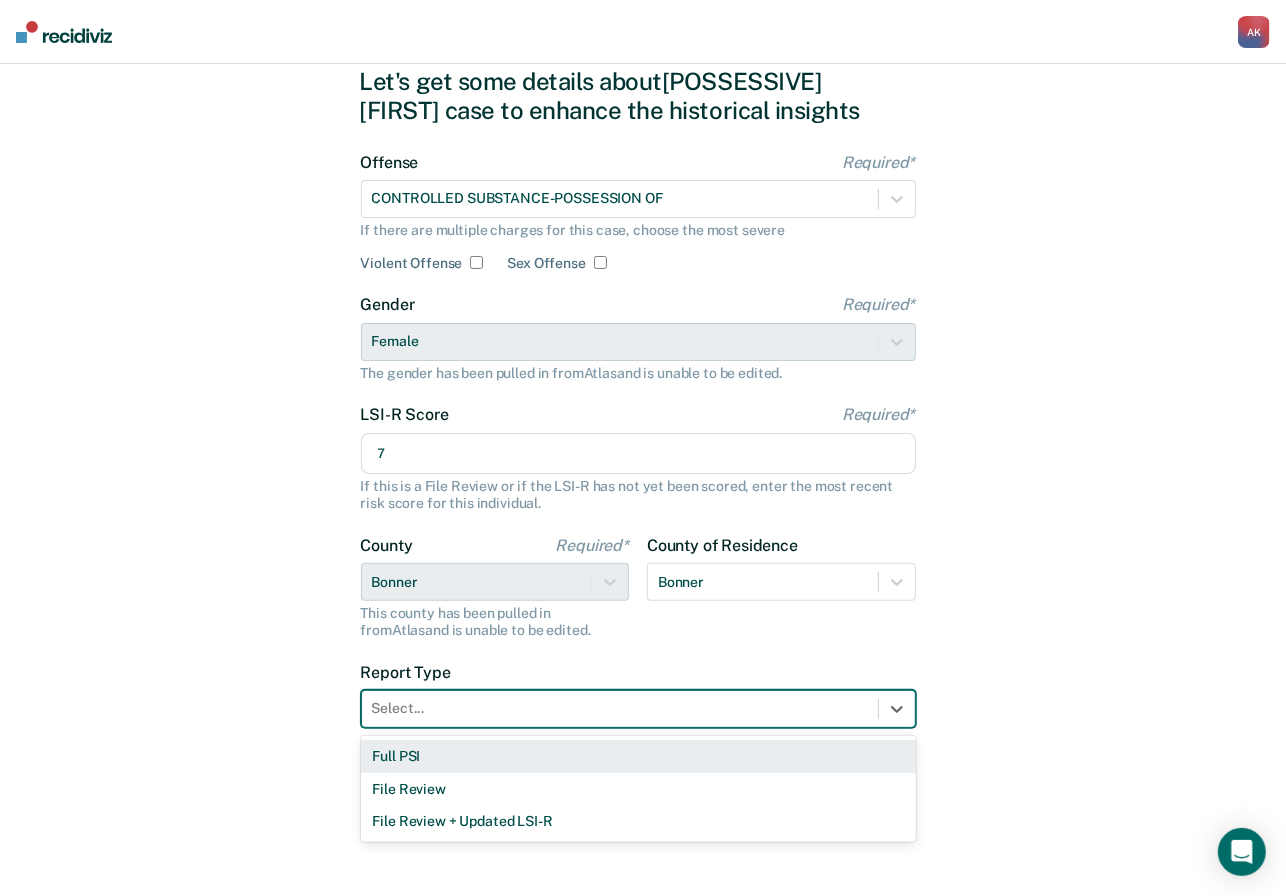 click on "Full PSI" at bounding box center [638, 756] 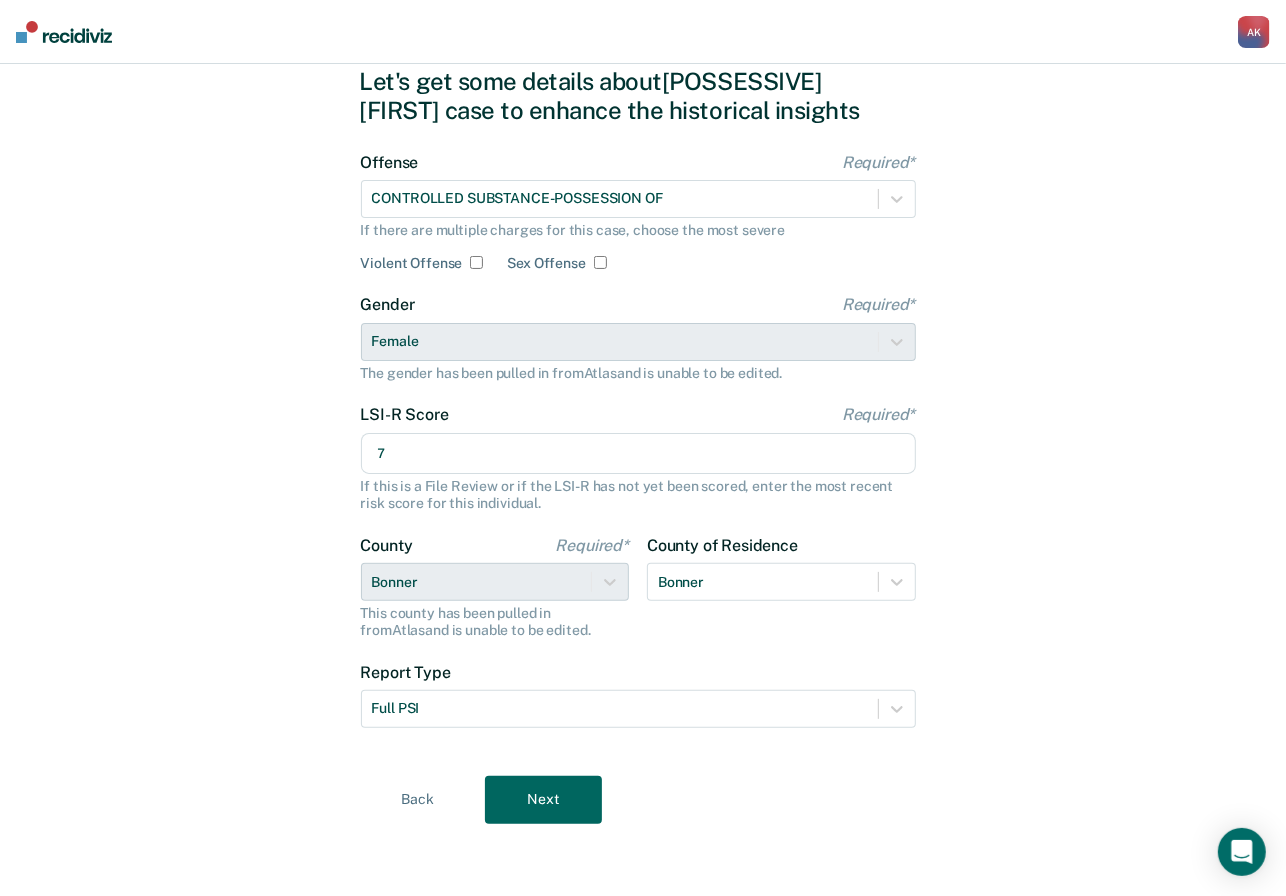 click on "Next" at bounding box center (543, 800) 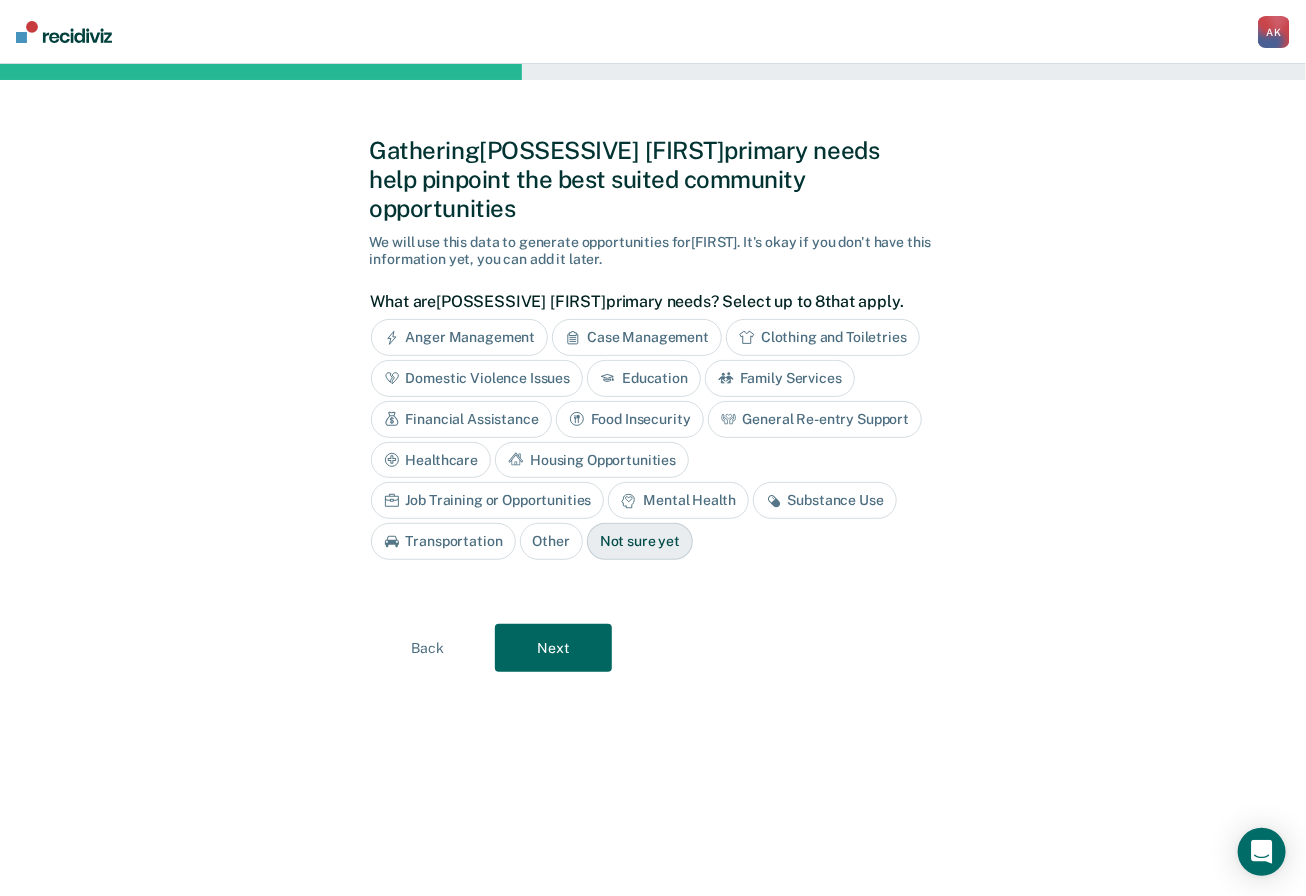 click on "Next" at bounding box center (553, 648) 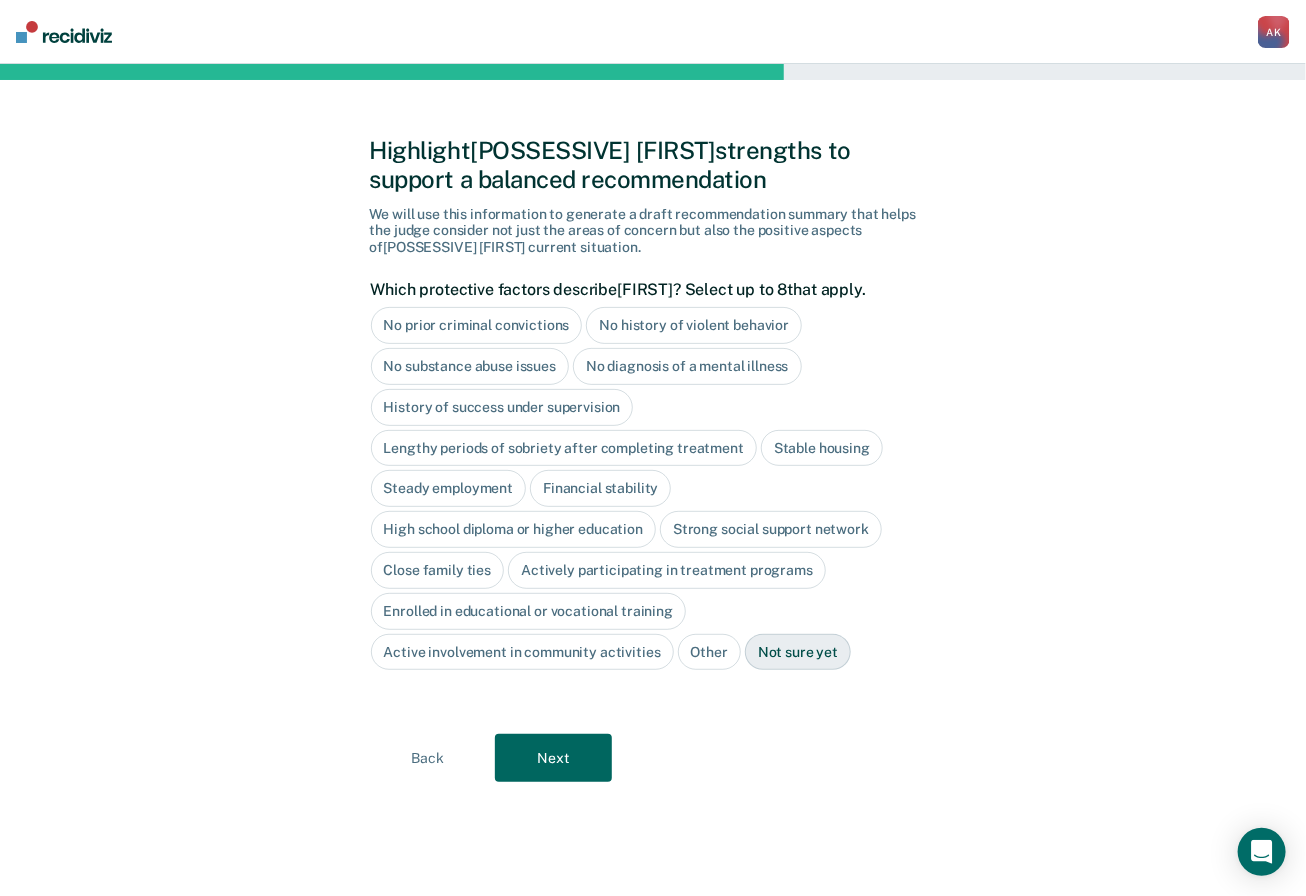 click on "No prior criminal convictions" at bounding box center (477, 325) 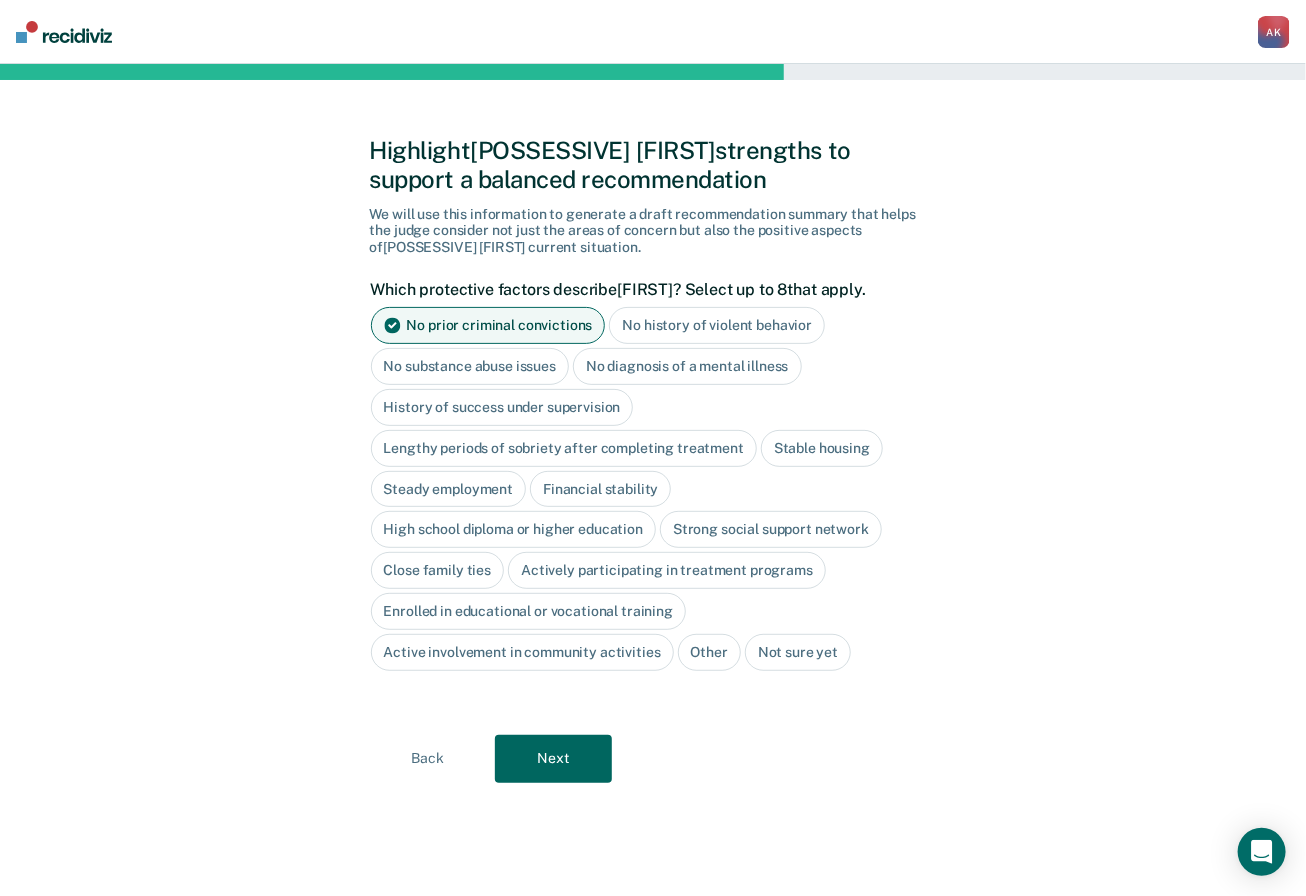 click on "No history of violent behavior" at bounding box center (717, 325) 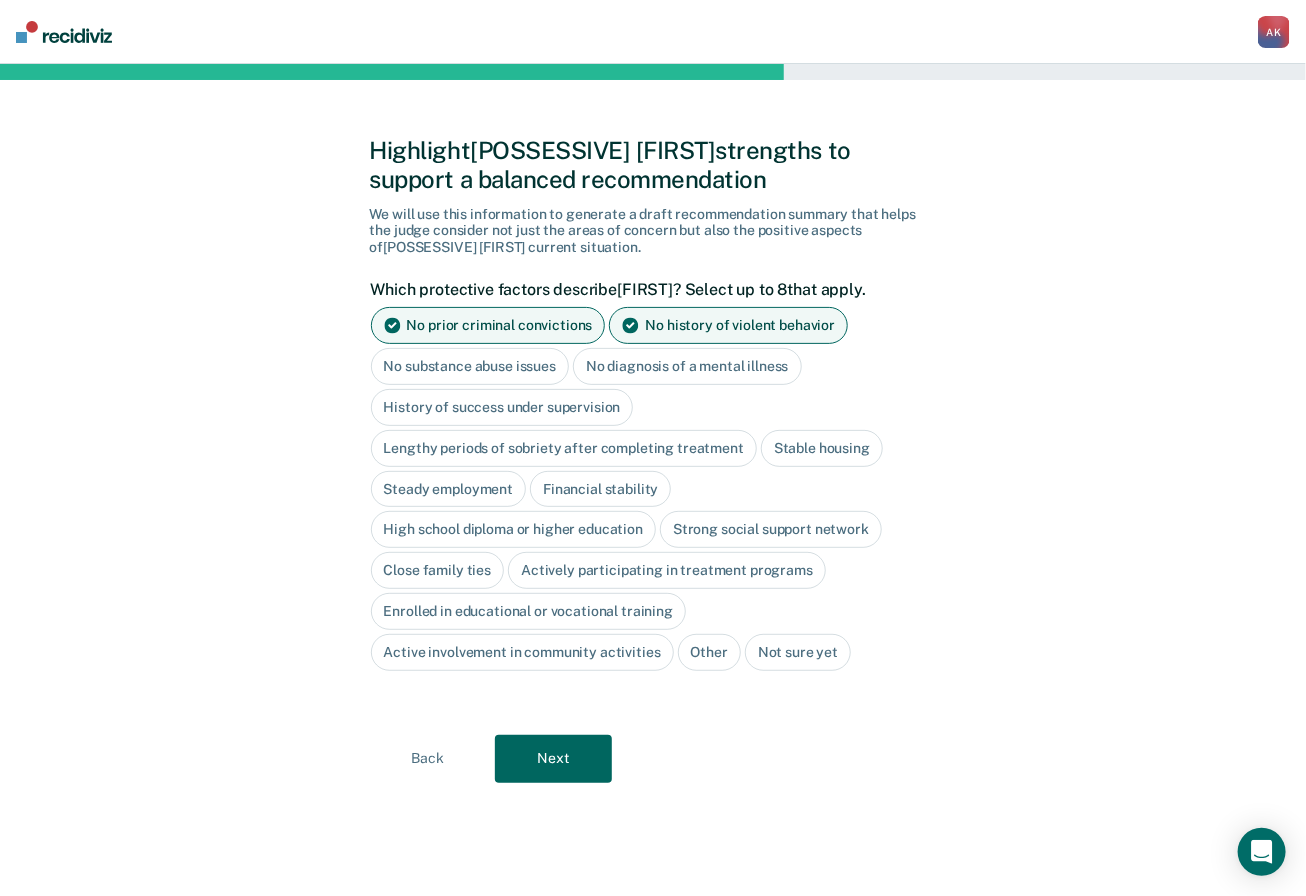 click on "Stable housing" at bounding box center (822, 448) 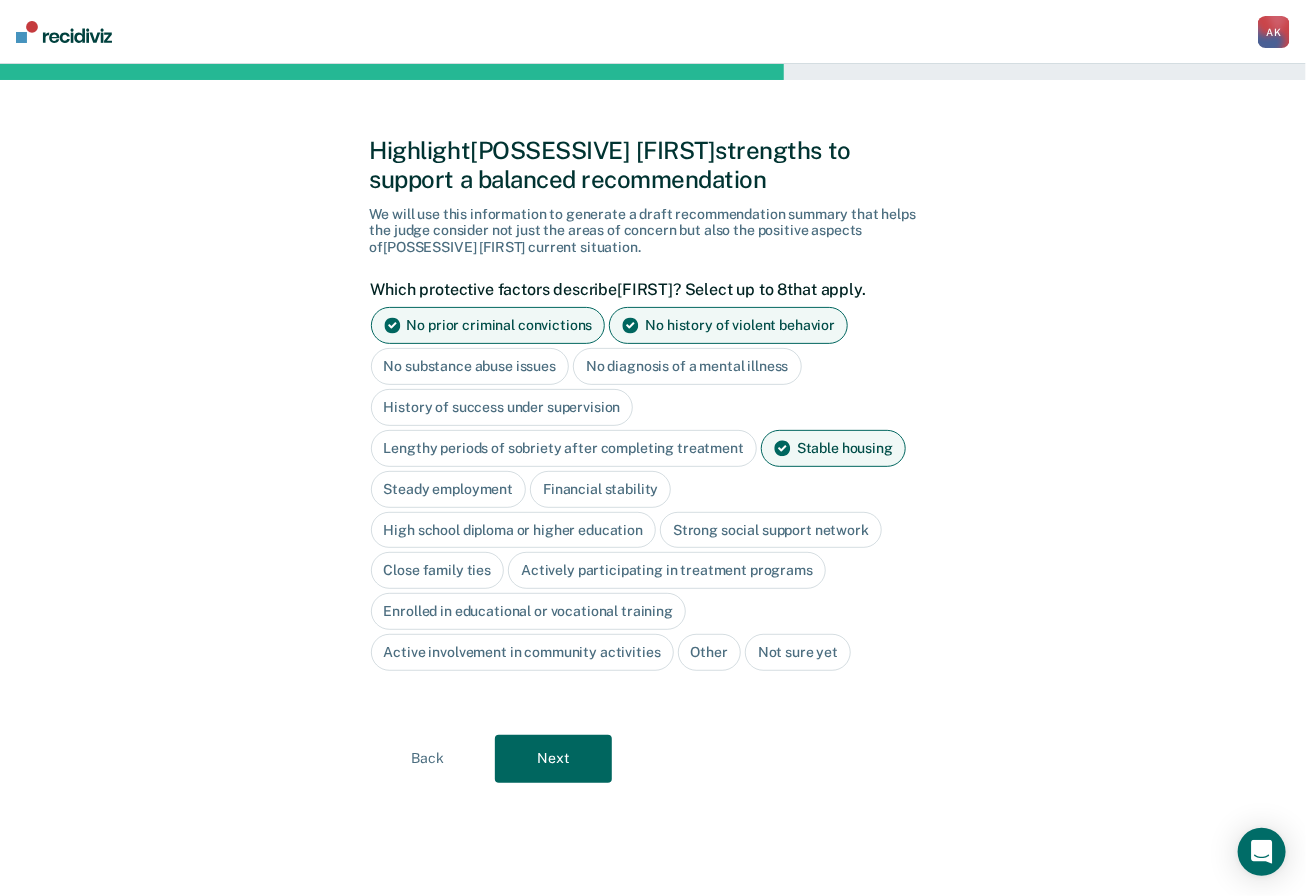 click on "Steady employment" at bounding box center (449, 489) 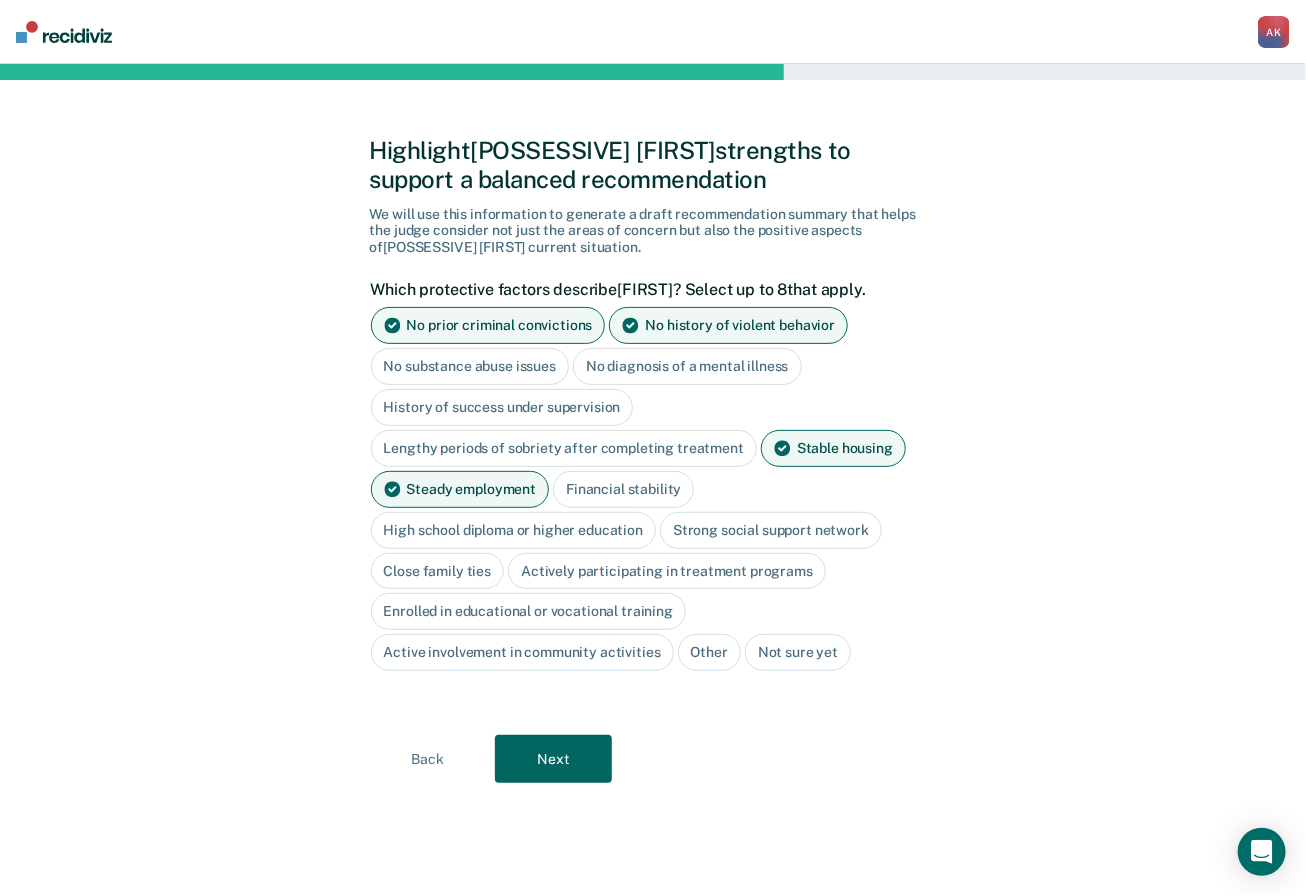 click on "Financial stability" at bounding box center (623, 489) 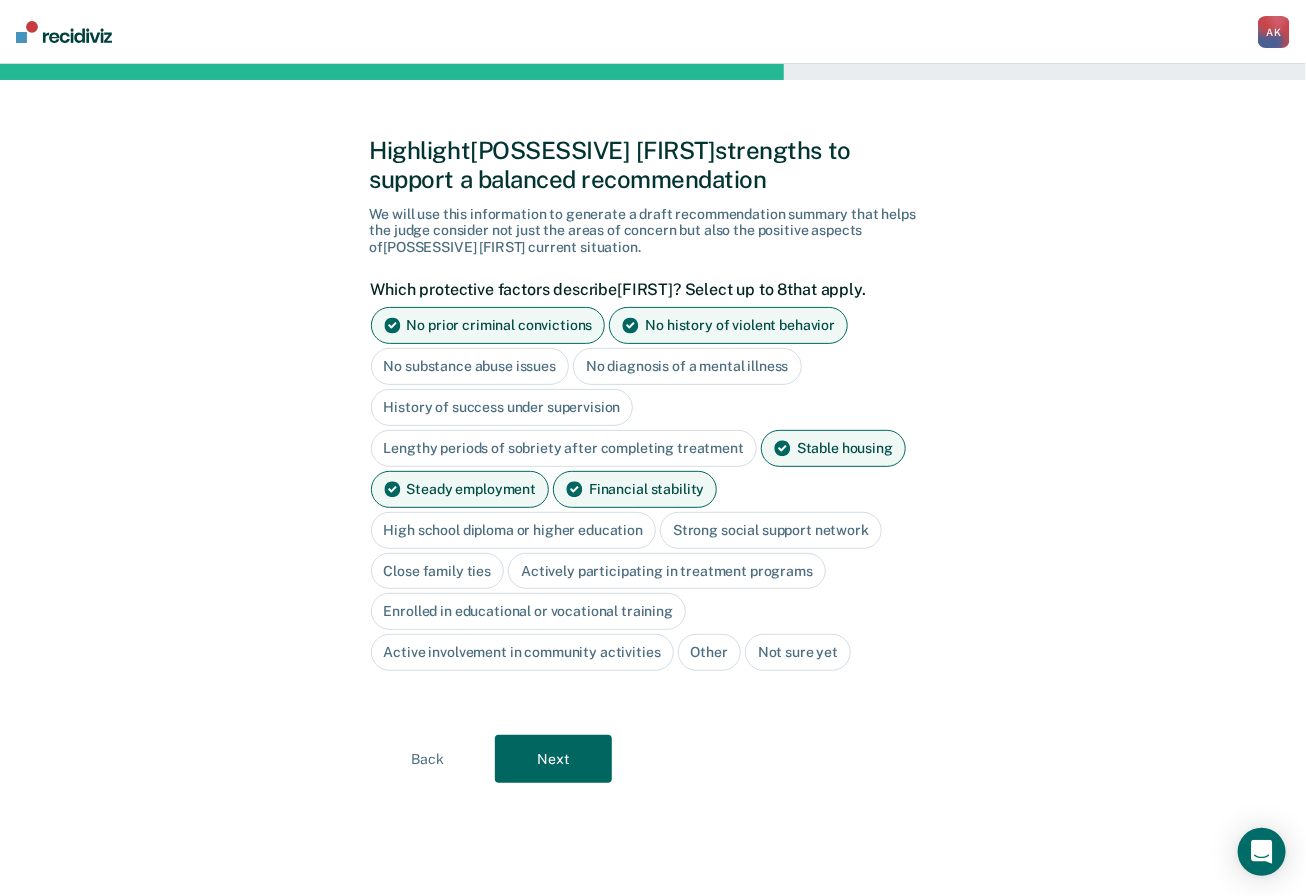 click on "High school diploma or higher education" at bounding box center [514, 530] 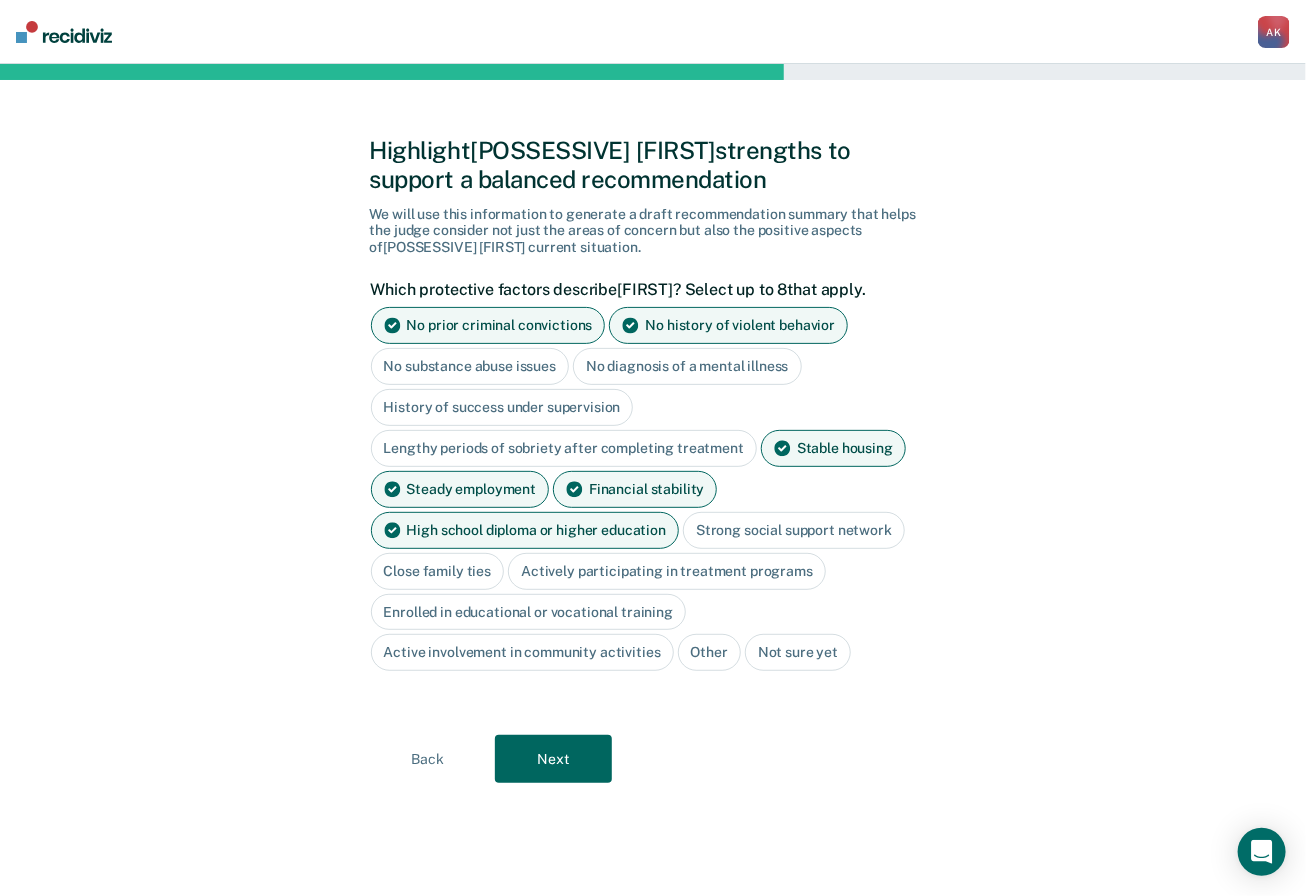 click on "Strong social support network" at bounding box center (794, 530) 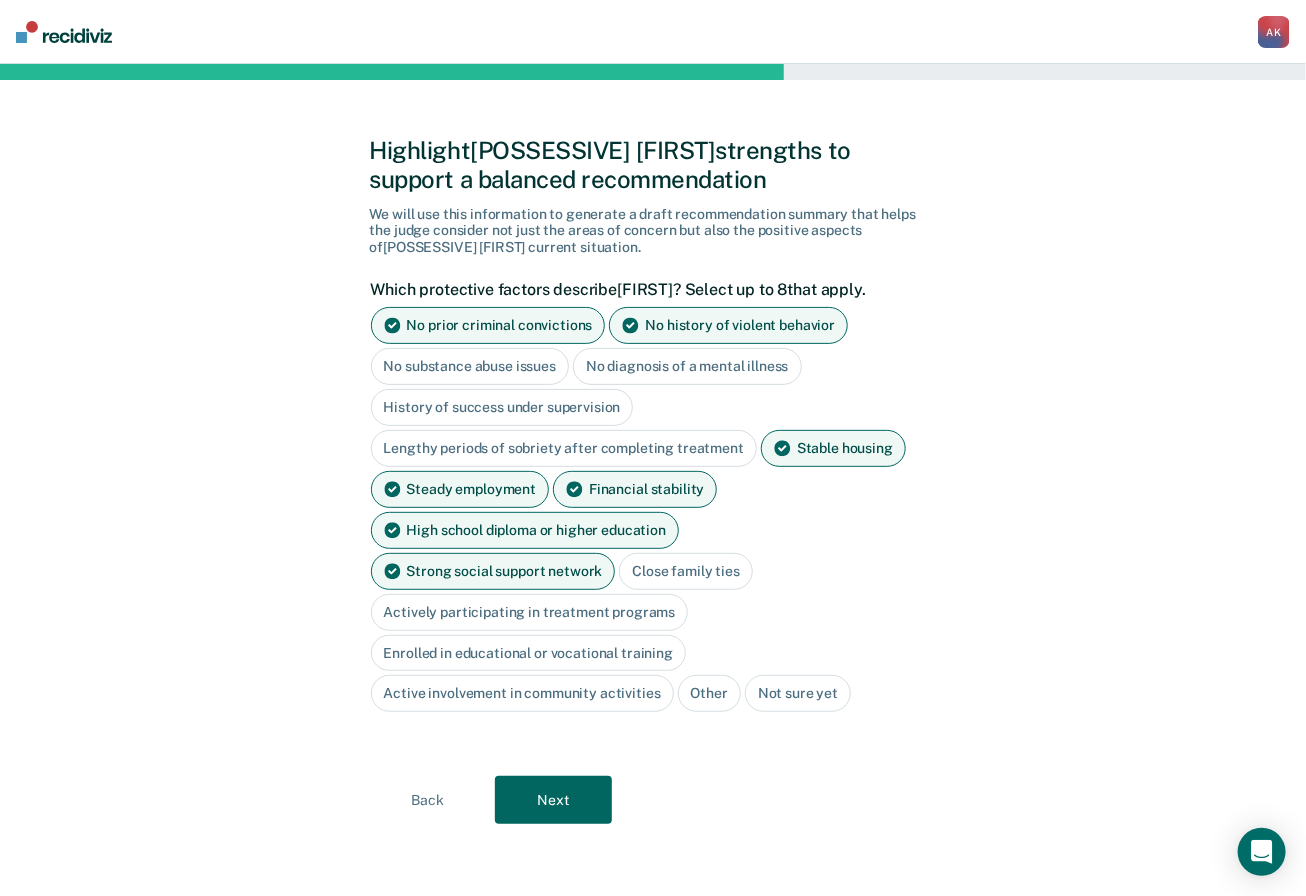 drag, startPoint x: 418, startPoint y: 569, endPoint x: 544, endPoint y: 571, distance: 126.01587 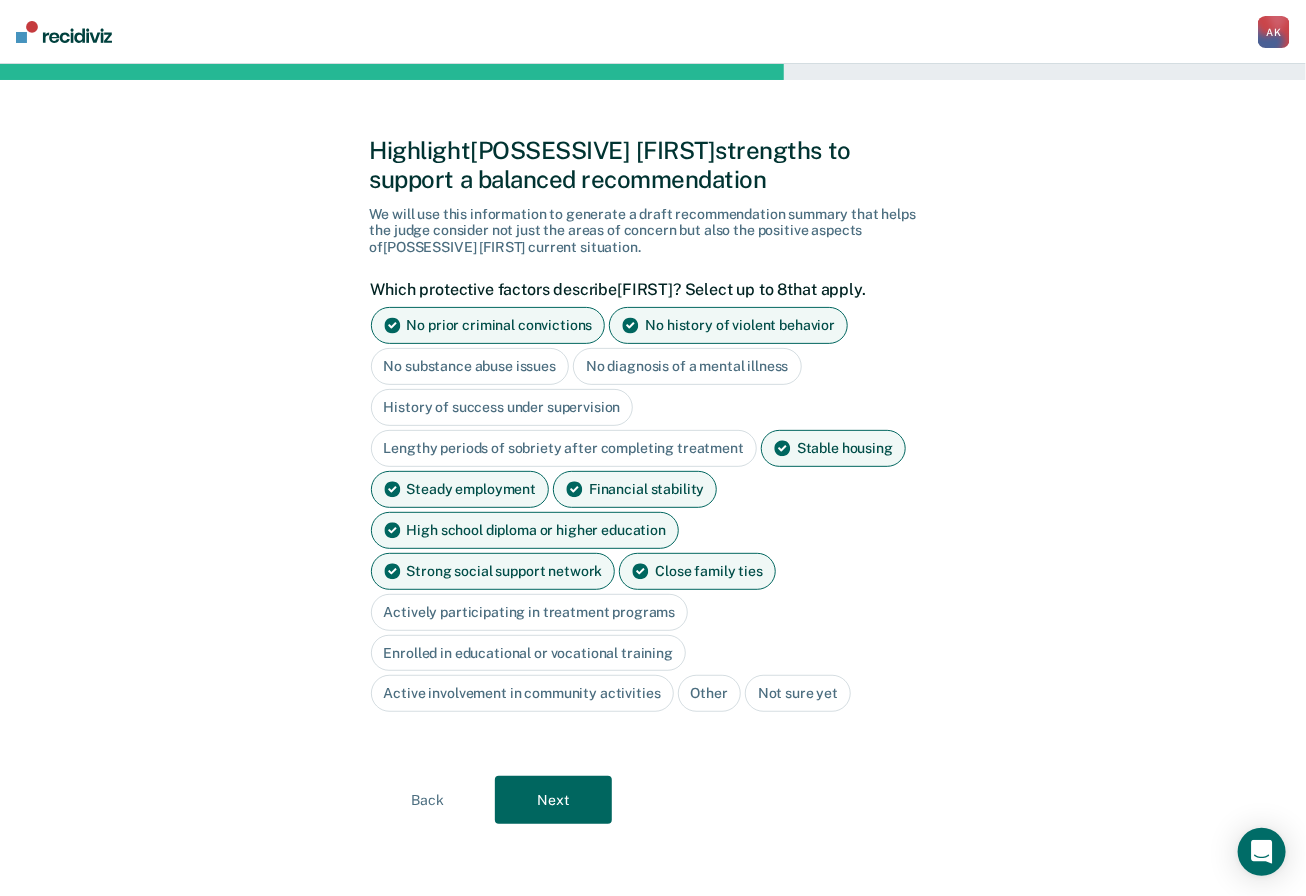 click on "Active involvement in community activities" at bounding box center (522, 693) 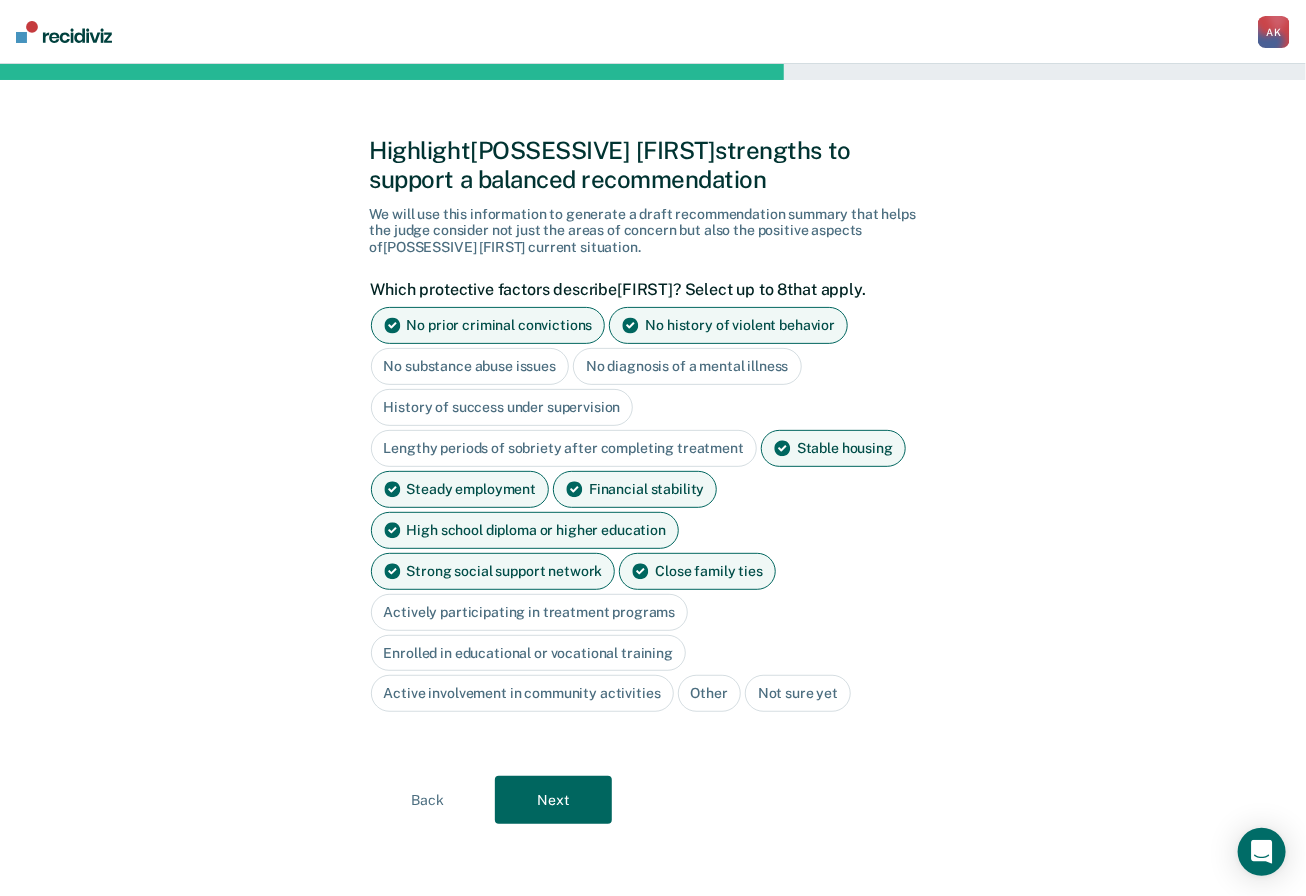 click on "Other" at bounding box center [709, 693] 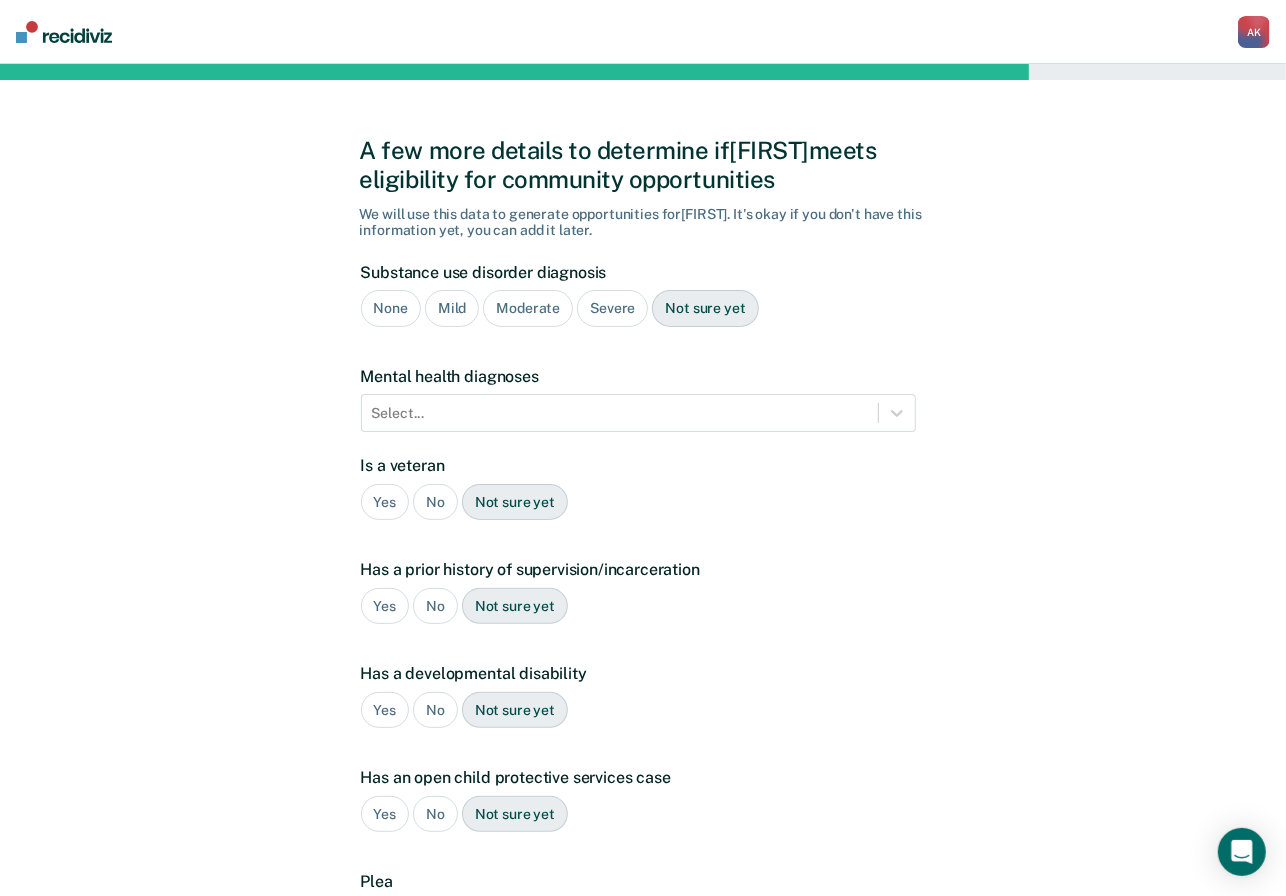 click on "None" at bounding box center (391, 308) 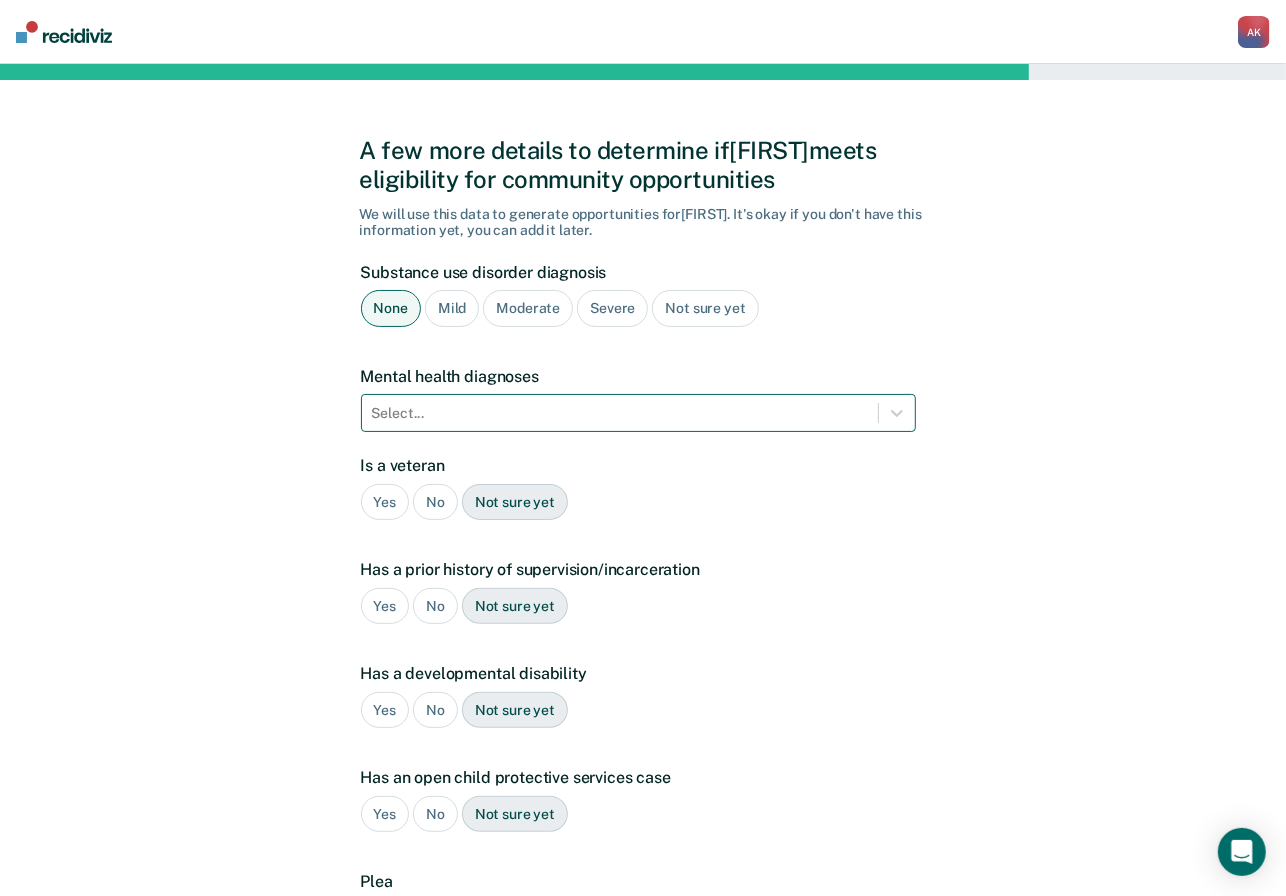 click at bounding box center [620, 413] 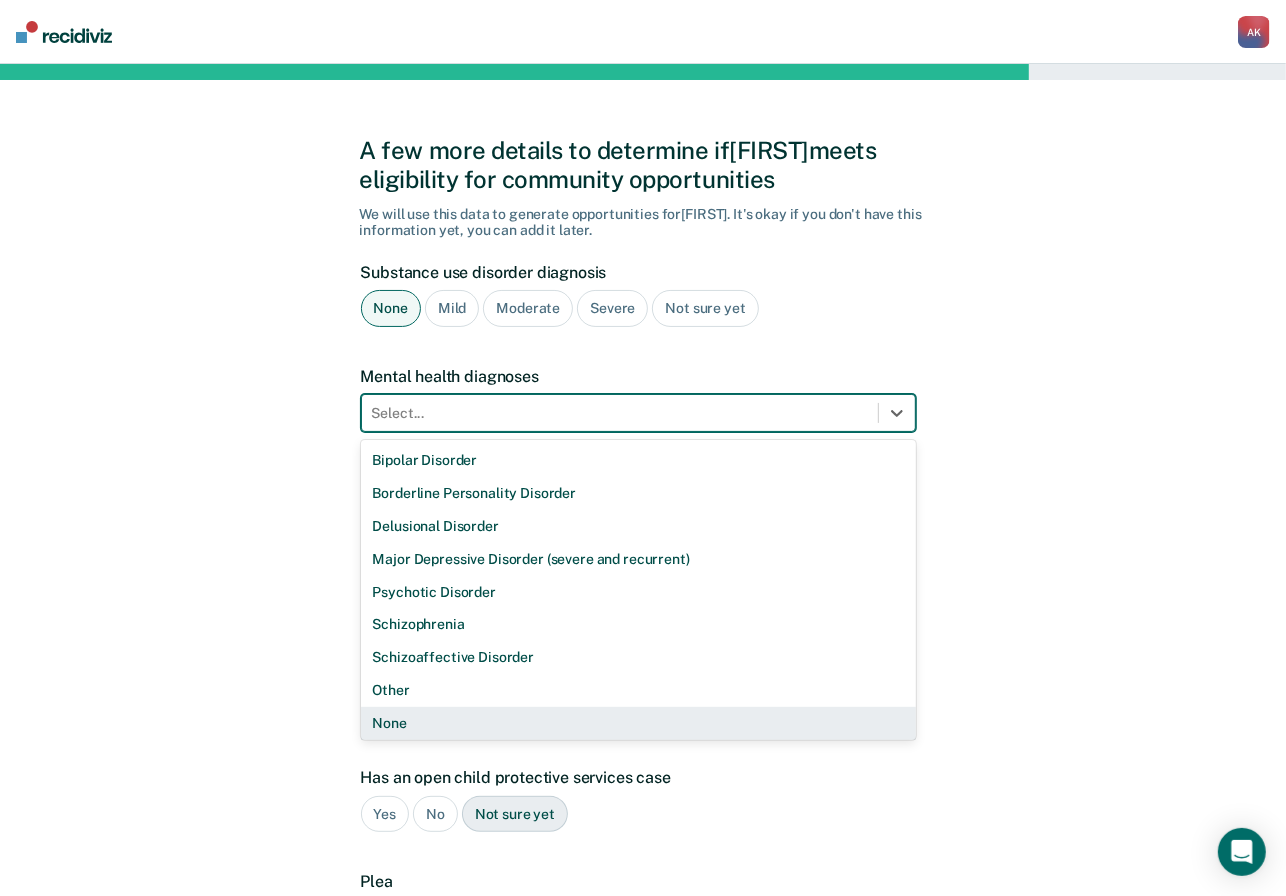 click on "None" at bounding box center (638, 723) 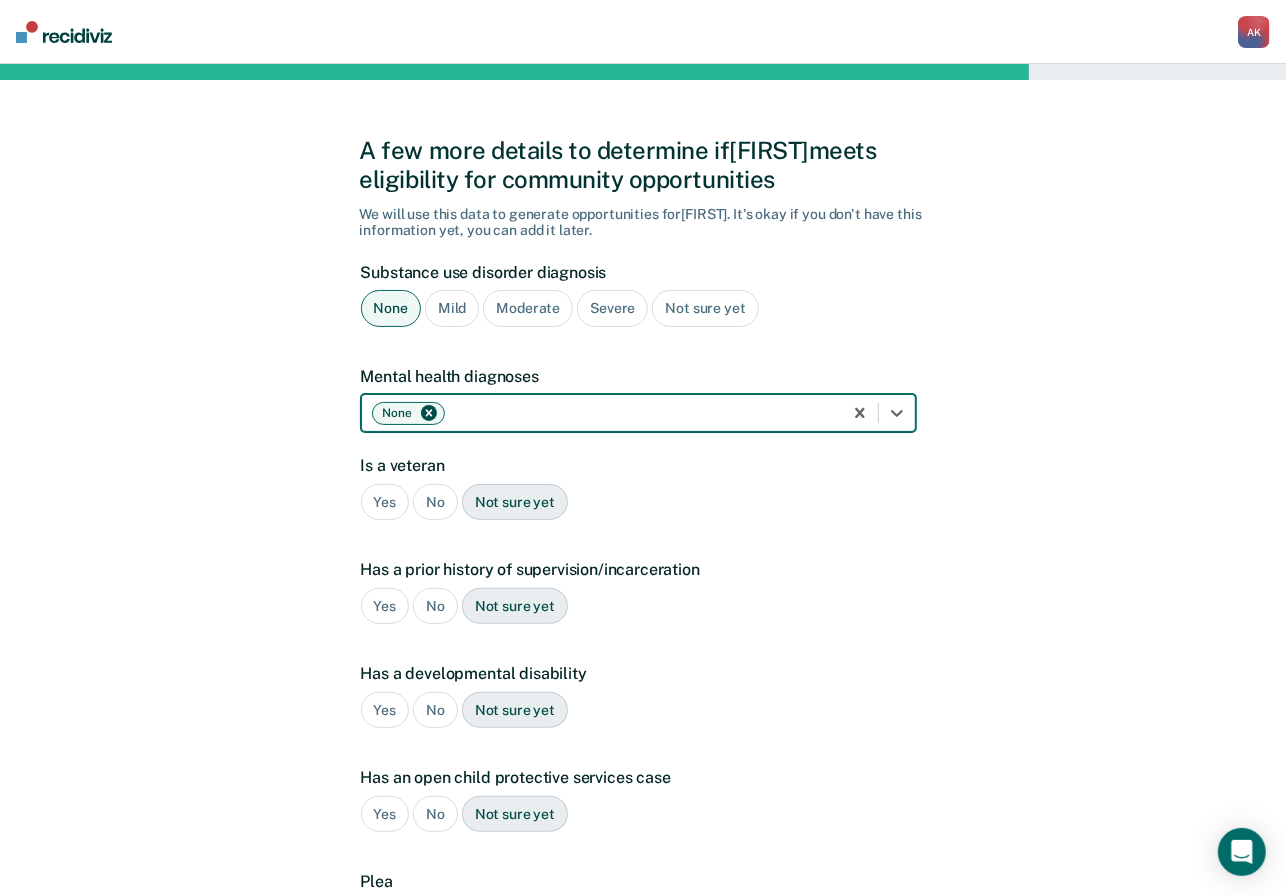 click on "No" at bounding box center [452, 308] 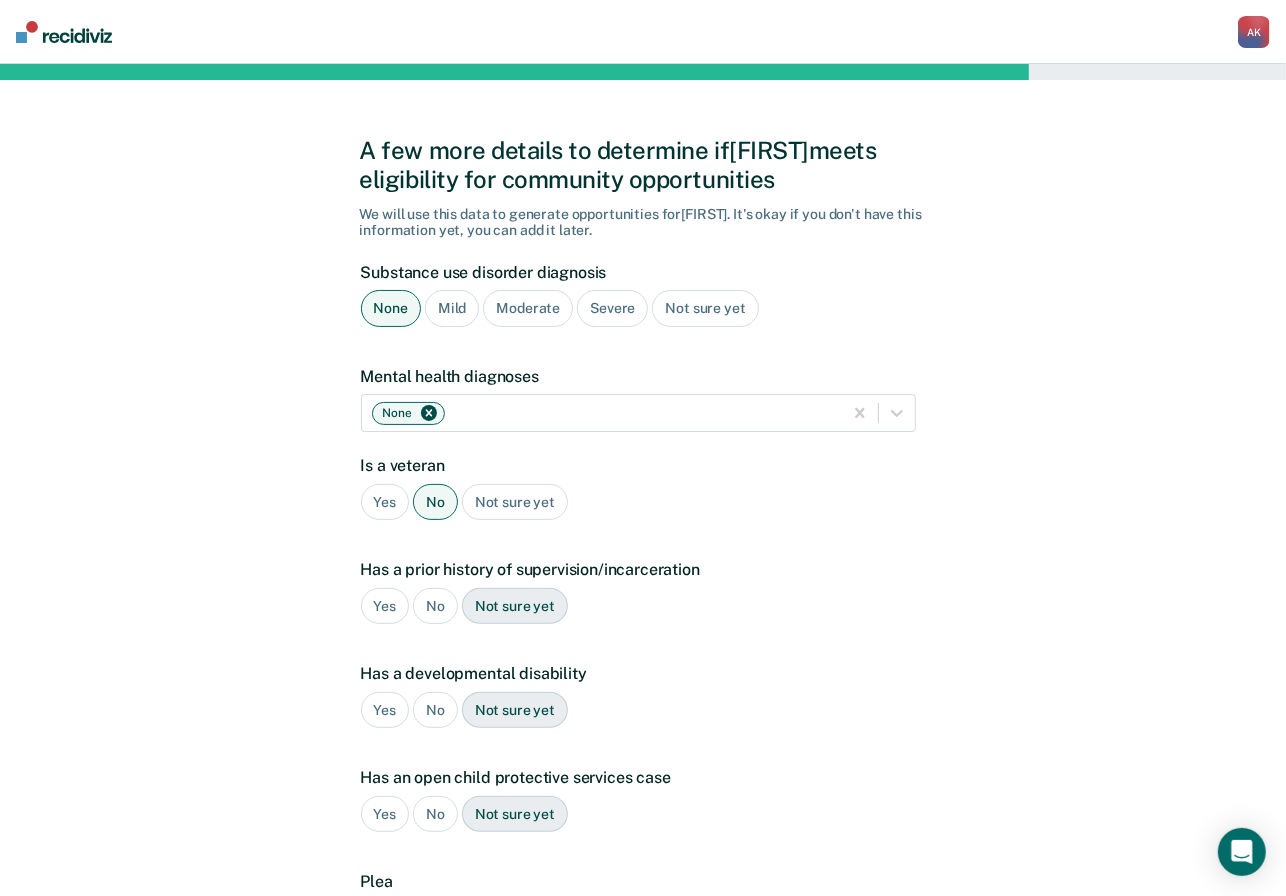 click on "No" at bounding box center (452, 308) 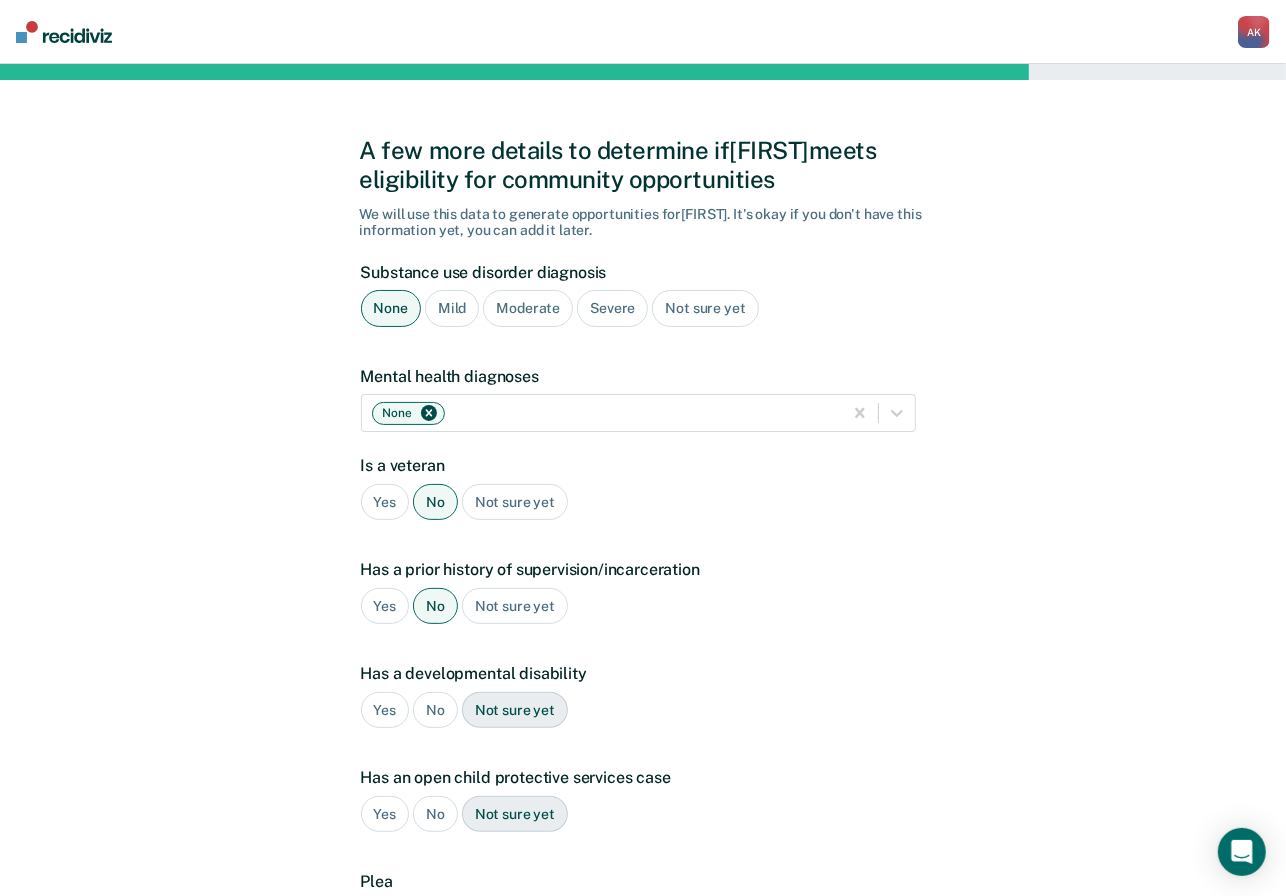 click on "No" at bounding box center [452, 308] 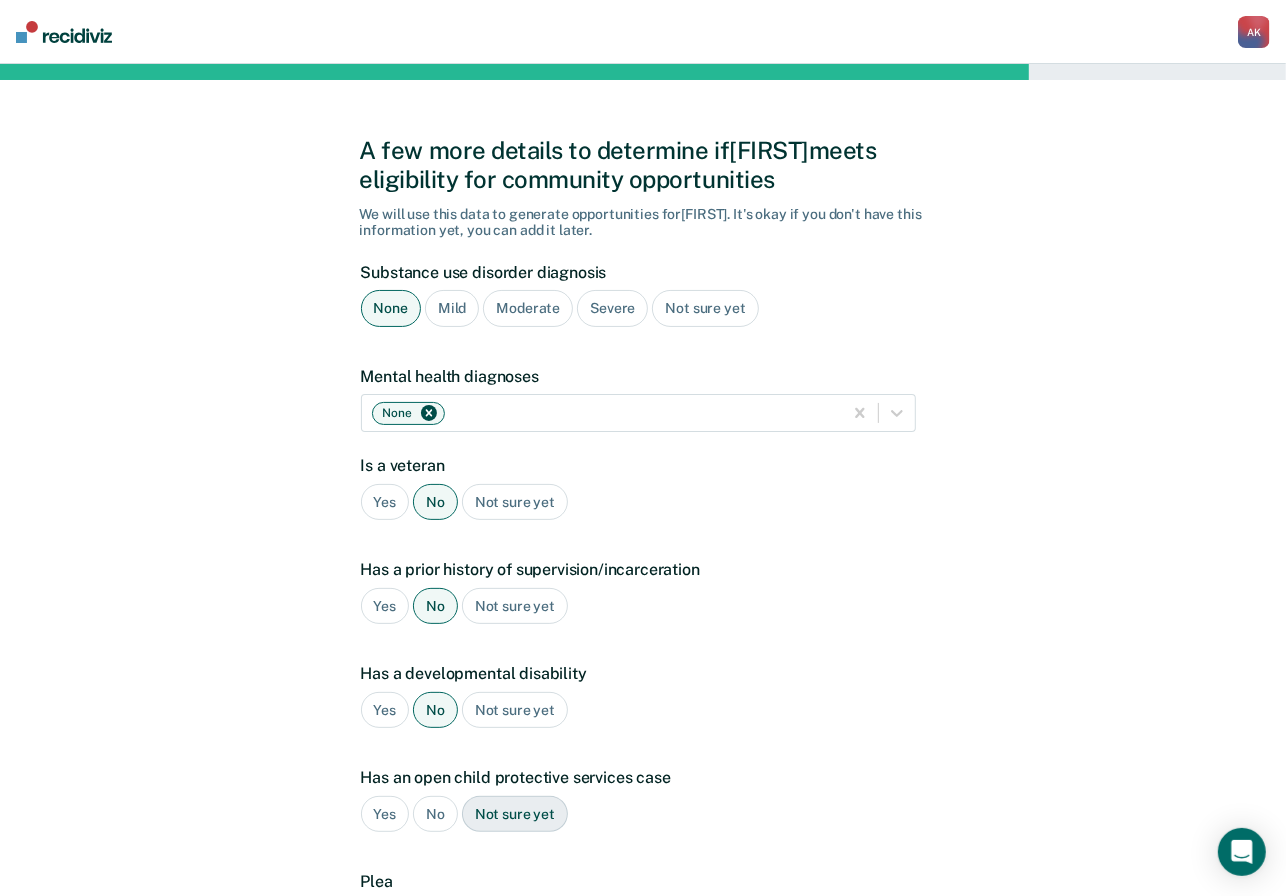 click on "No" at bounding box center (452, 308) 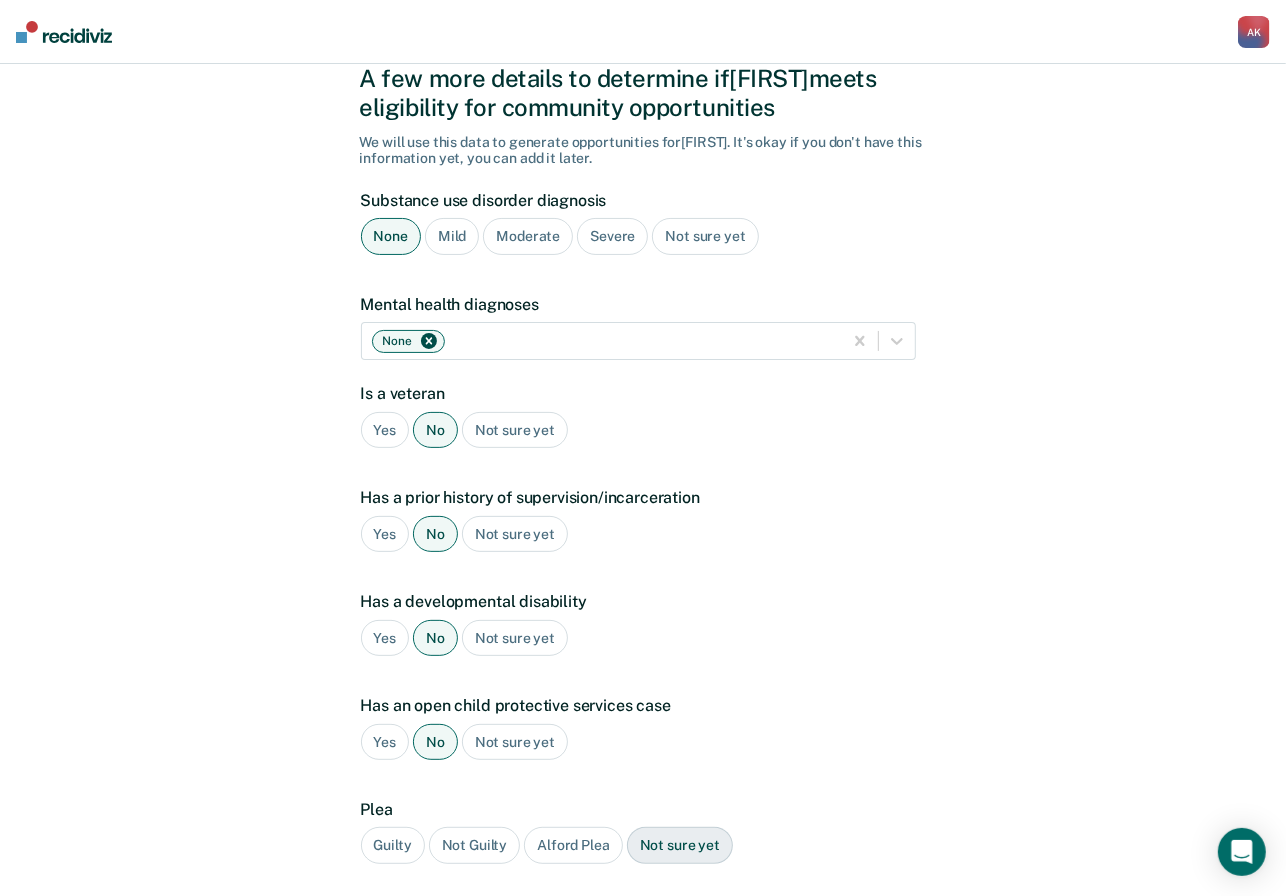 scroll, scrollTop: 133, scrollLeft: 0, axis: vertical 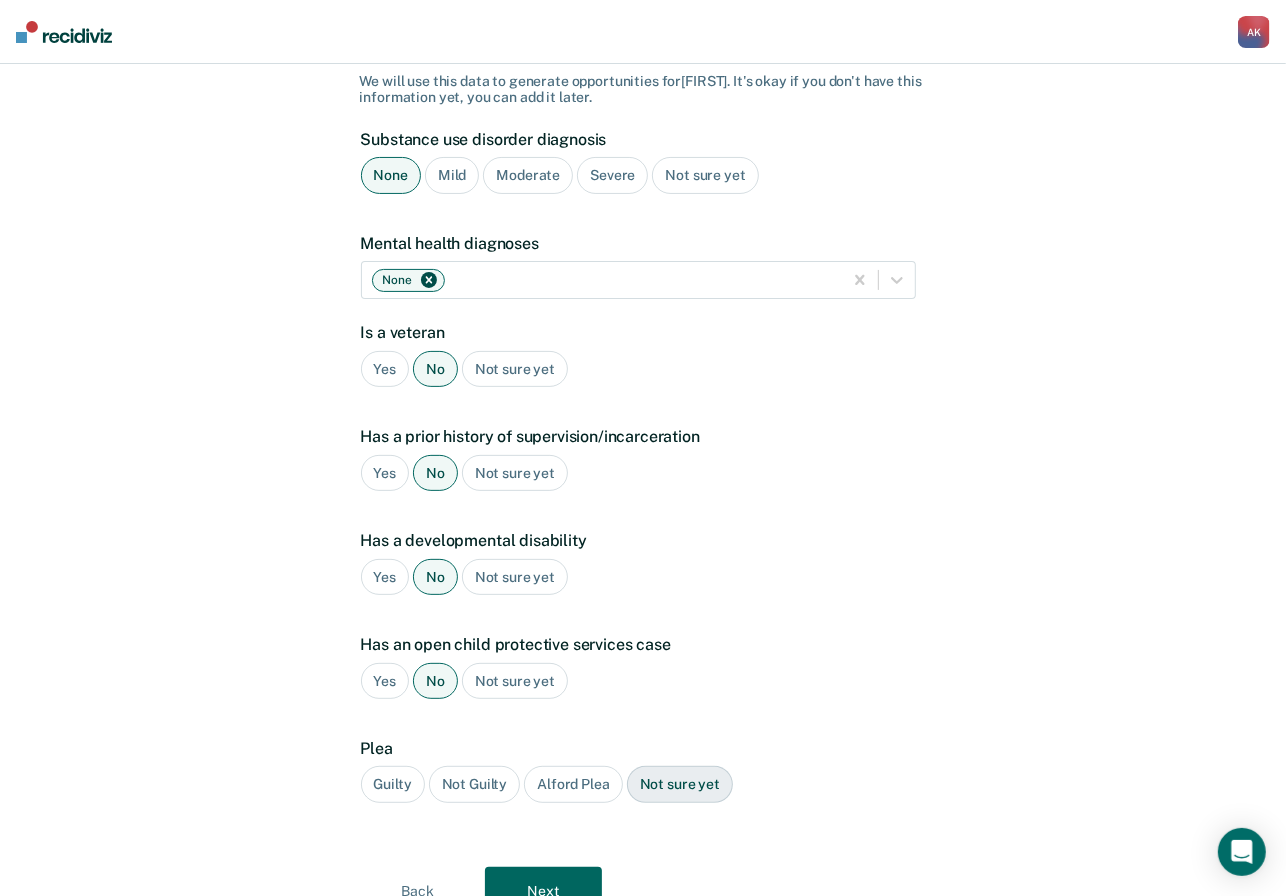click on "Guilty" at bounding box center [385, 369] 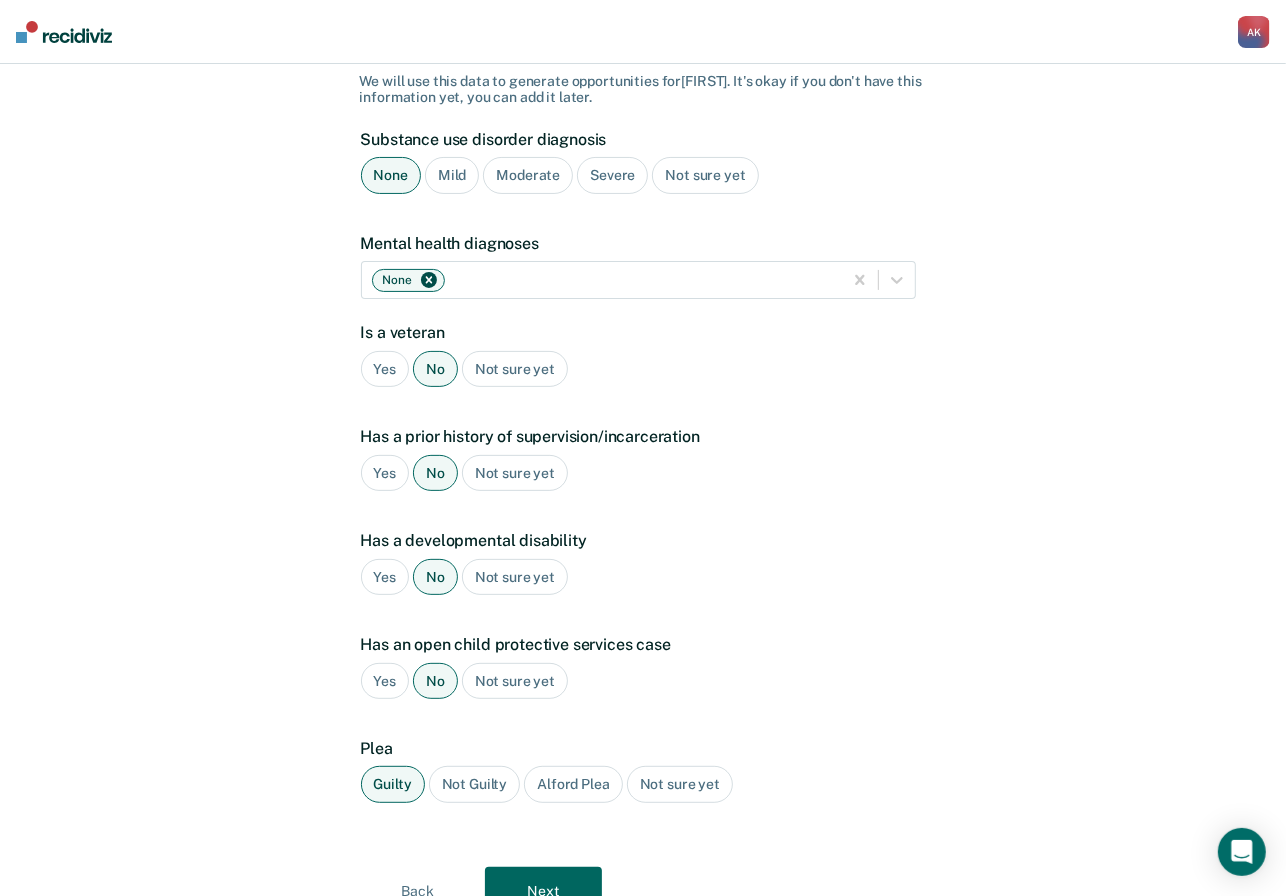 scroll, scrollTop: 225, scrollLeft: 0, axis: vertical 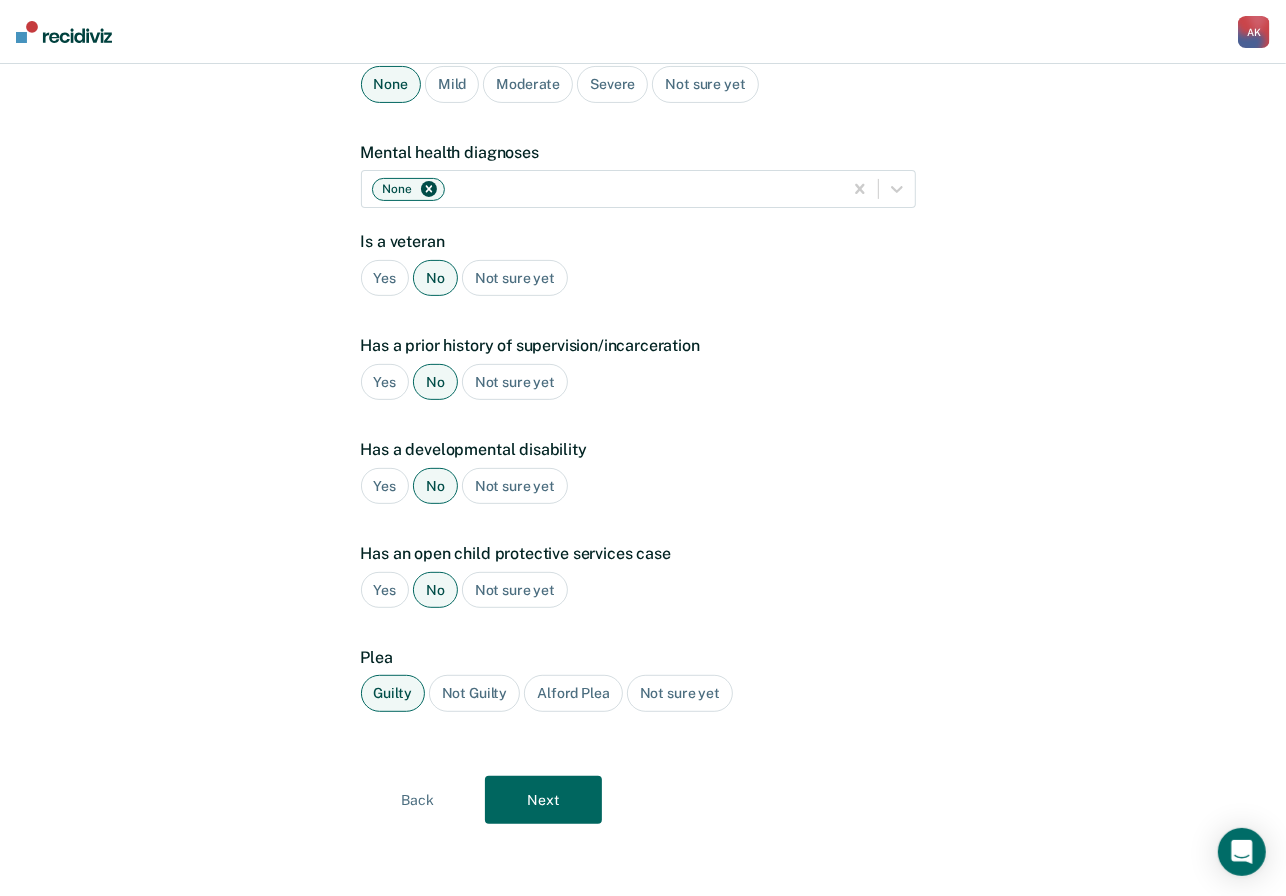 click on "Next" at bounding box center [543, 800] 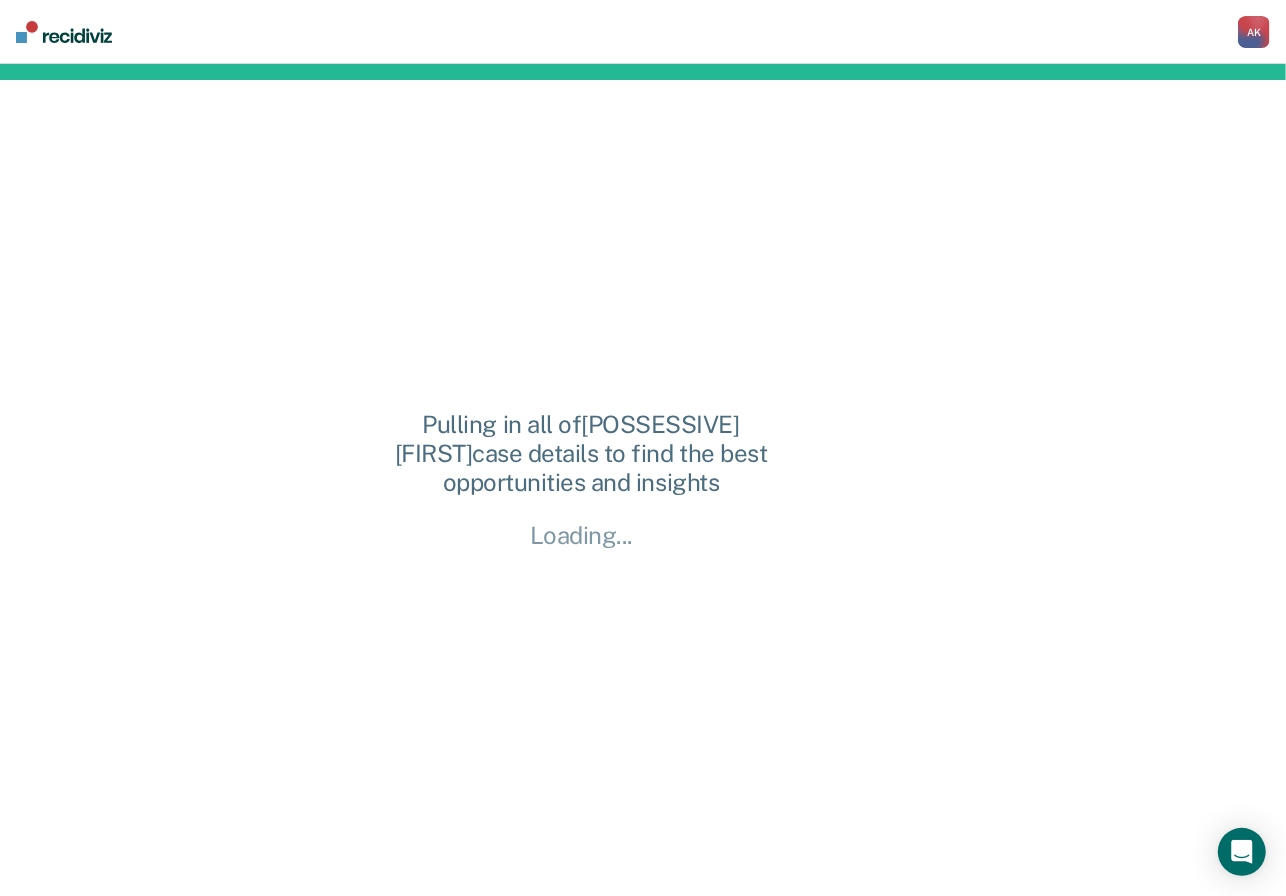 scroll, scrollTop: 0, scrollLeft: 0, axis: both 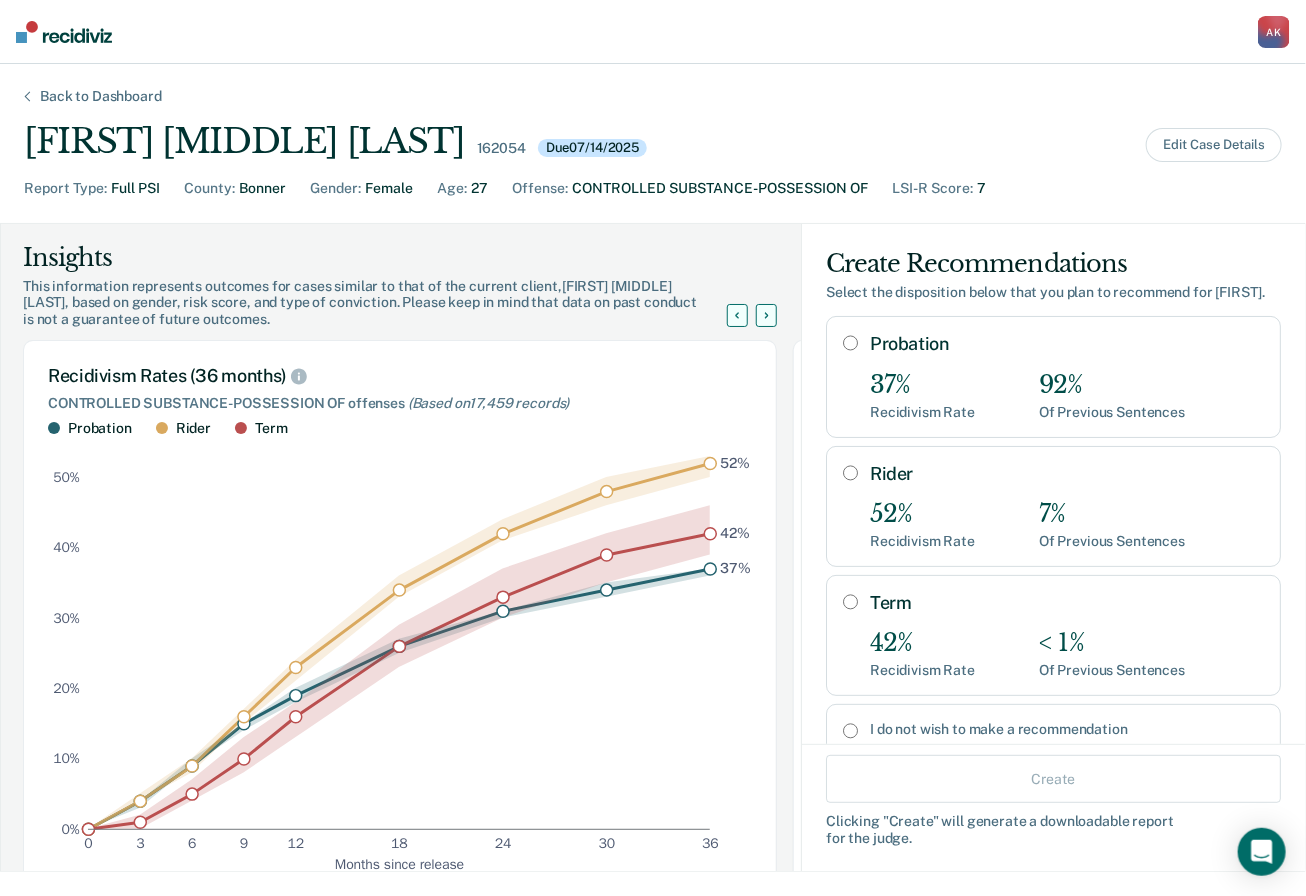 click on "Probation" at bounding box center (850, 343) 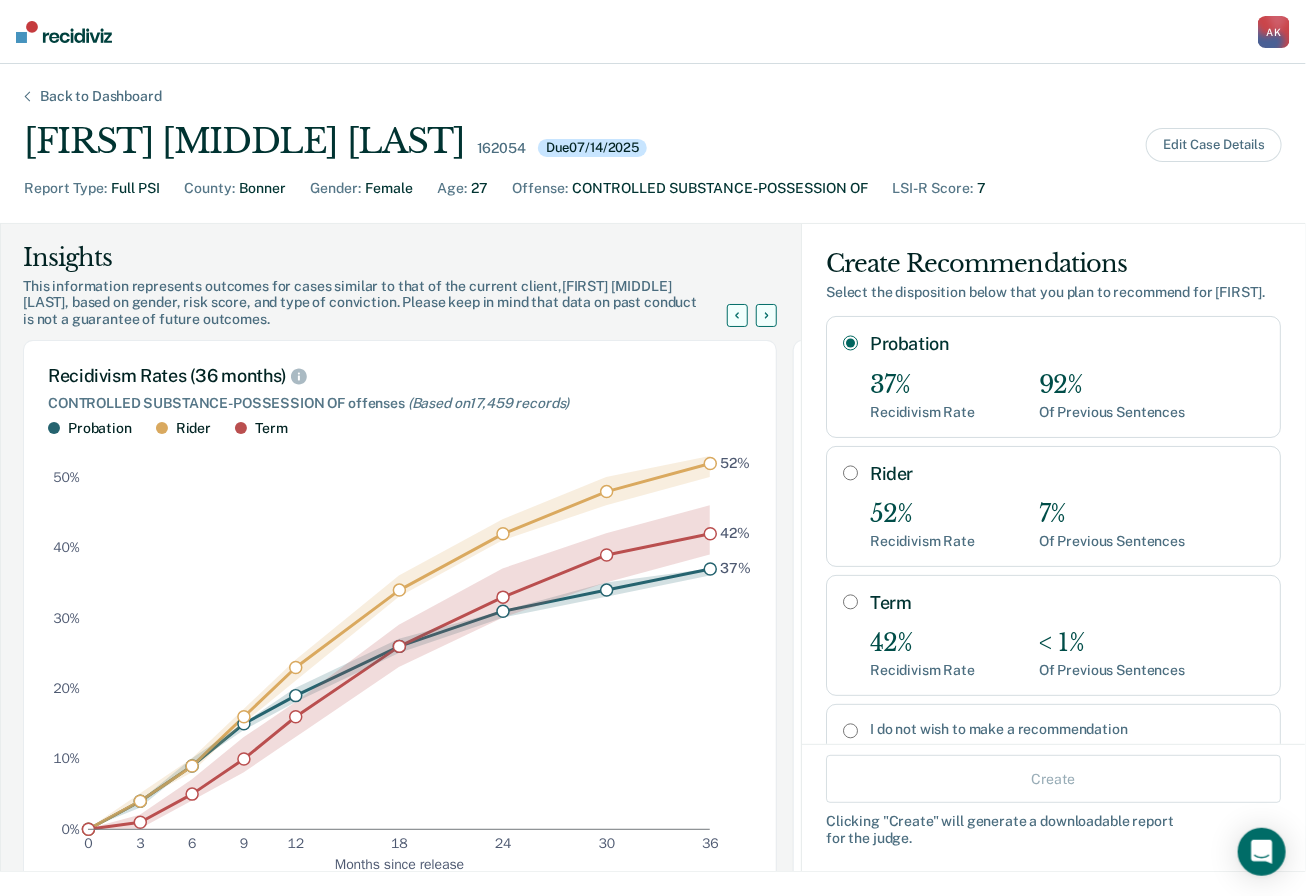 radio on "true" 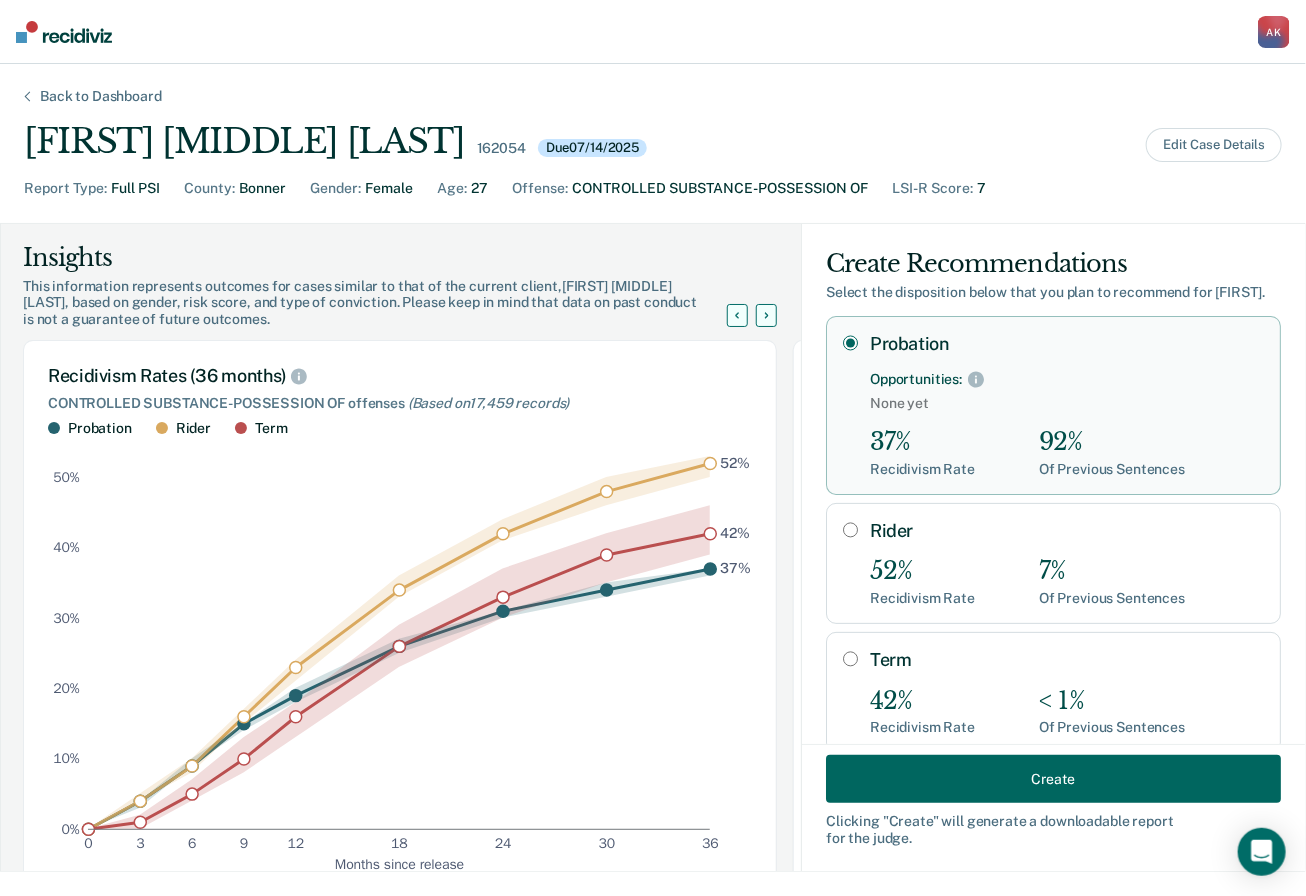 click on "Create" at bounding box center [1053, 779] 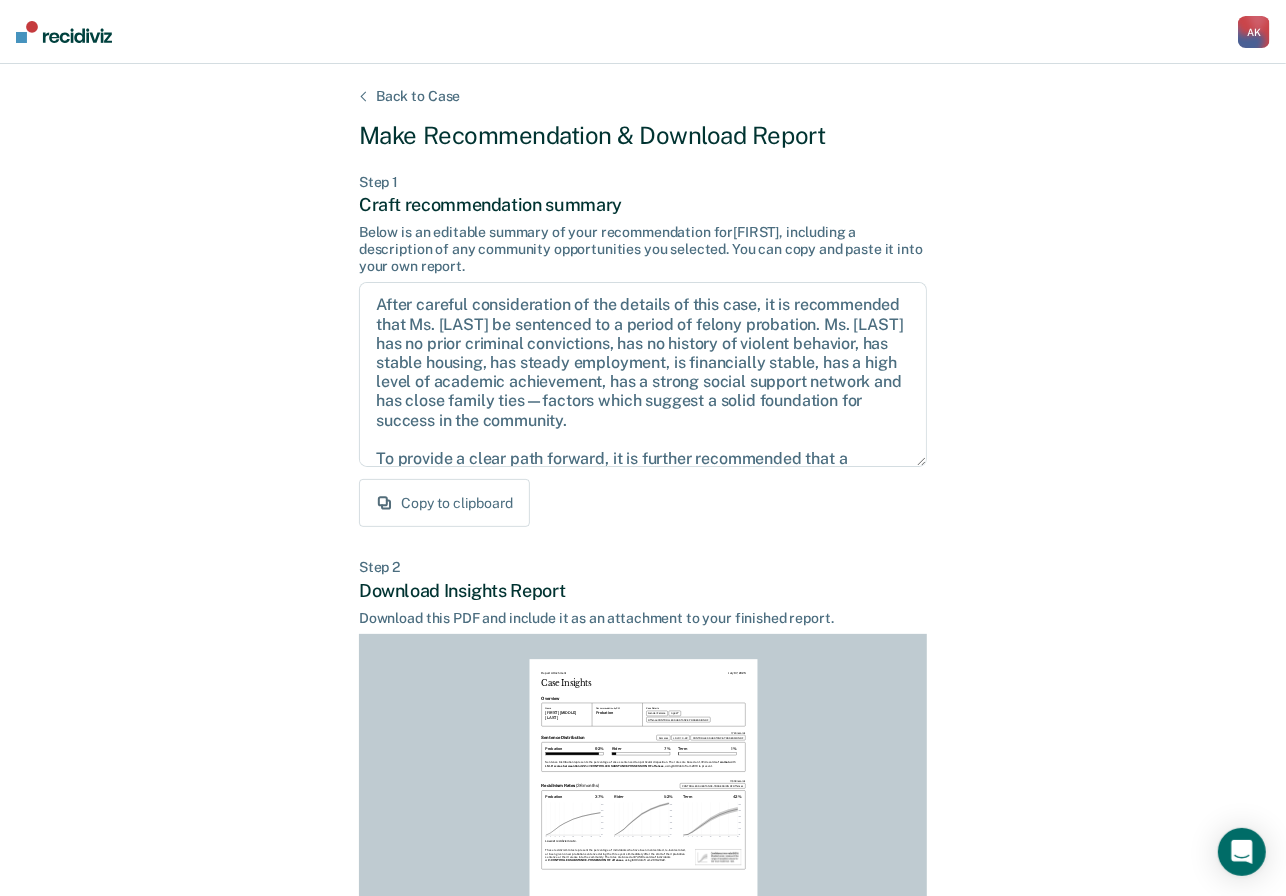 scroll, scrollTop: 128, scrollLeft: 0, axis: vertical 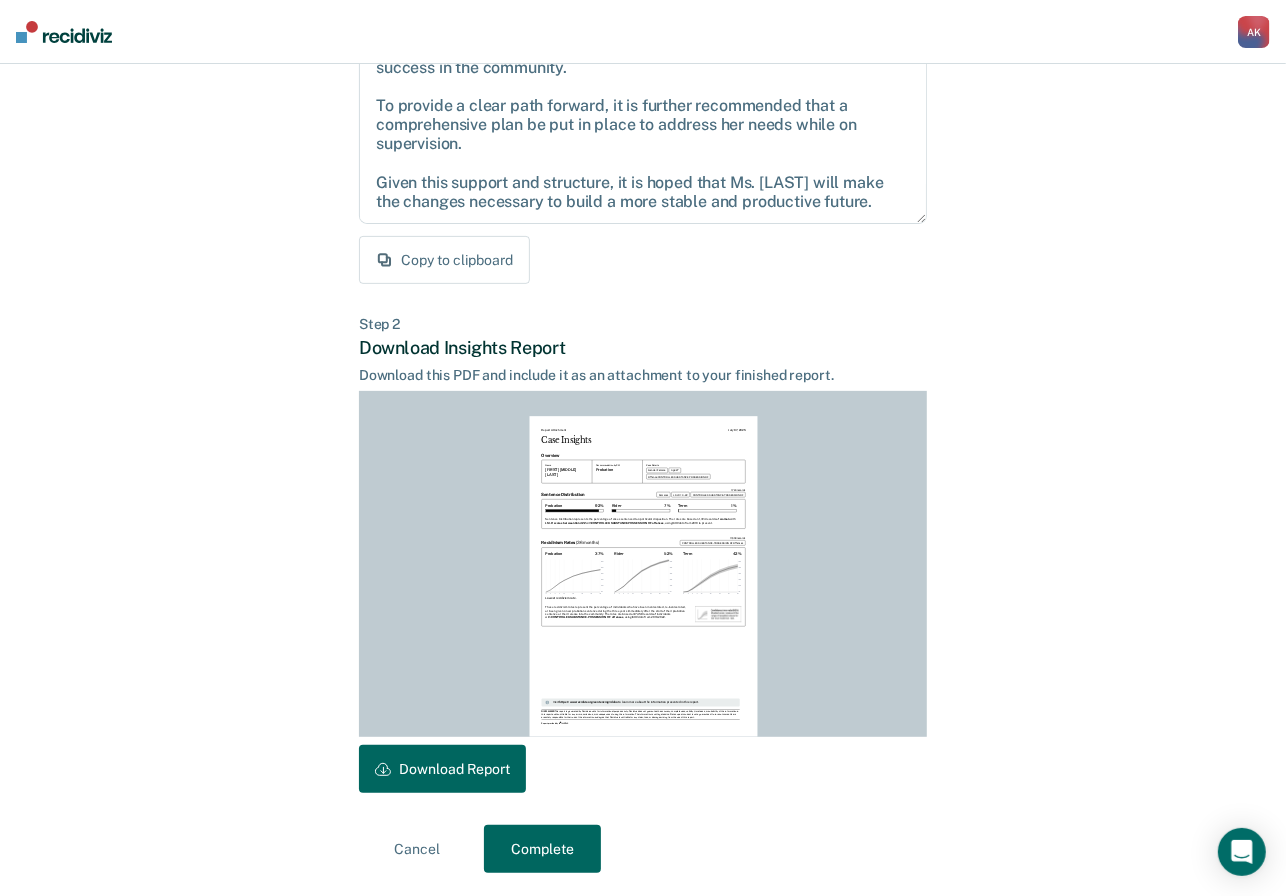 click on "Download Report" at bounding box center (442, 769) 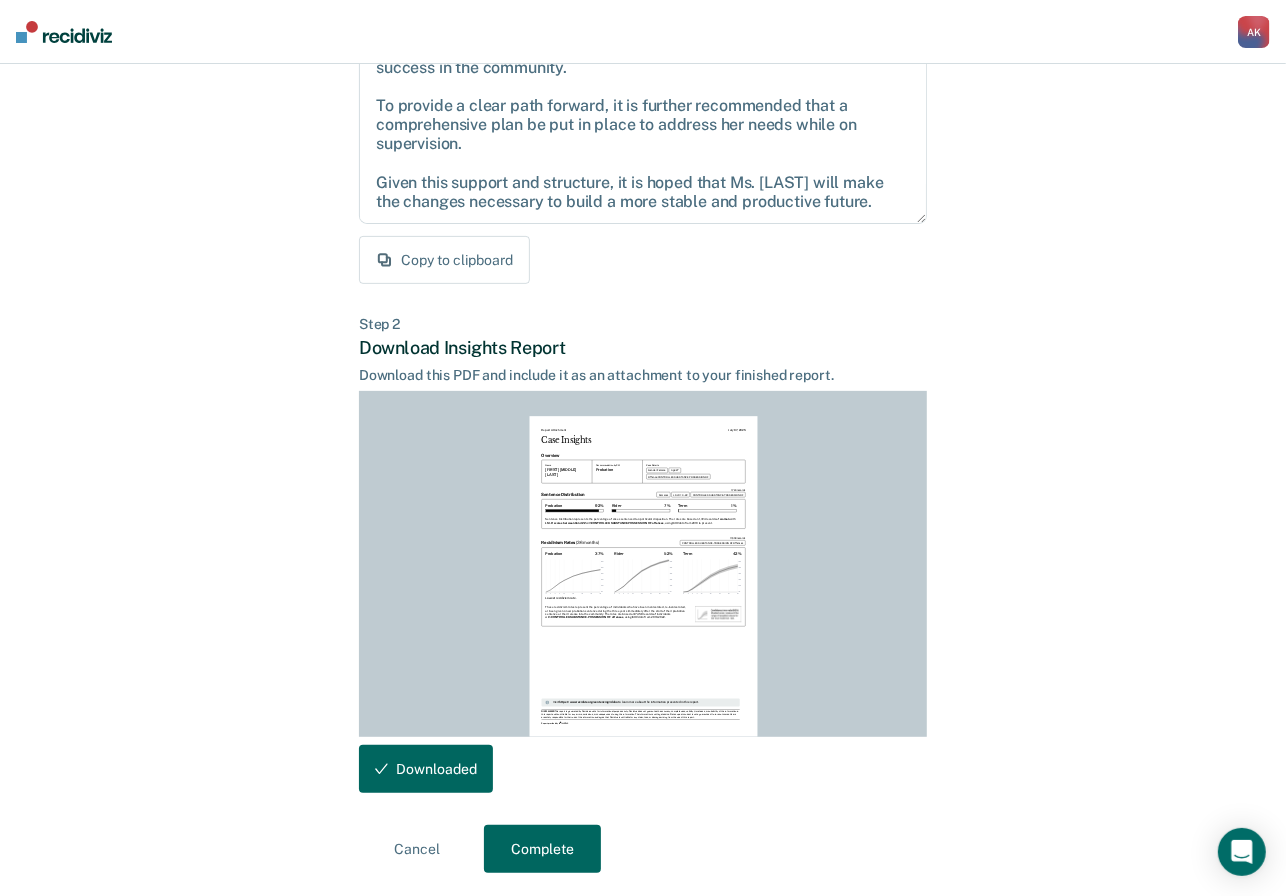 scroll, scrollTop: 0, scrollLeft: 0, axis: both 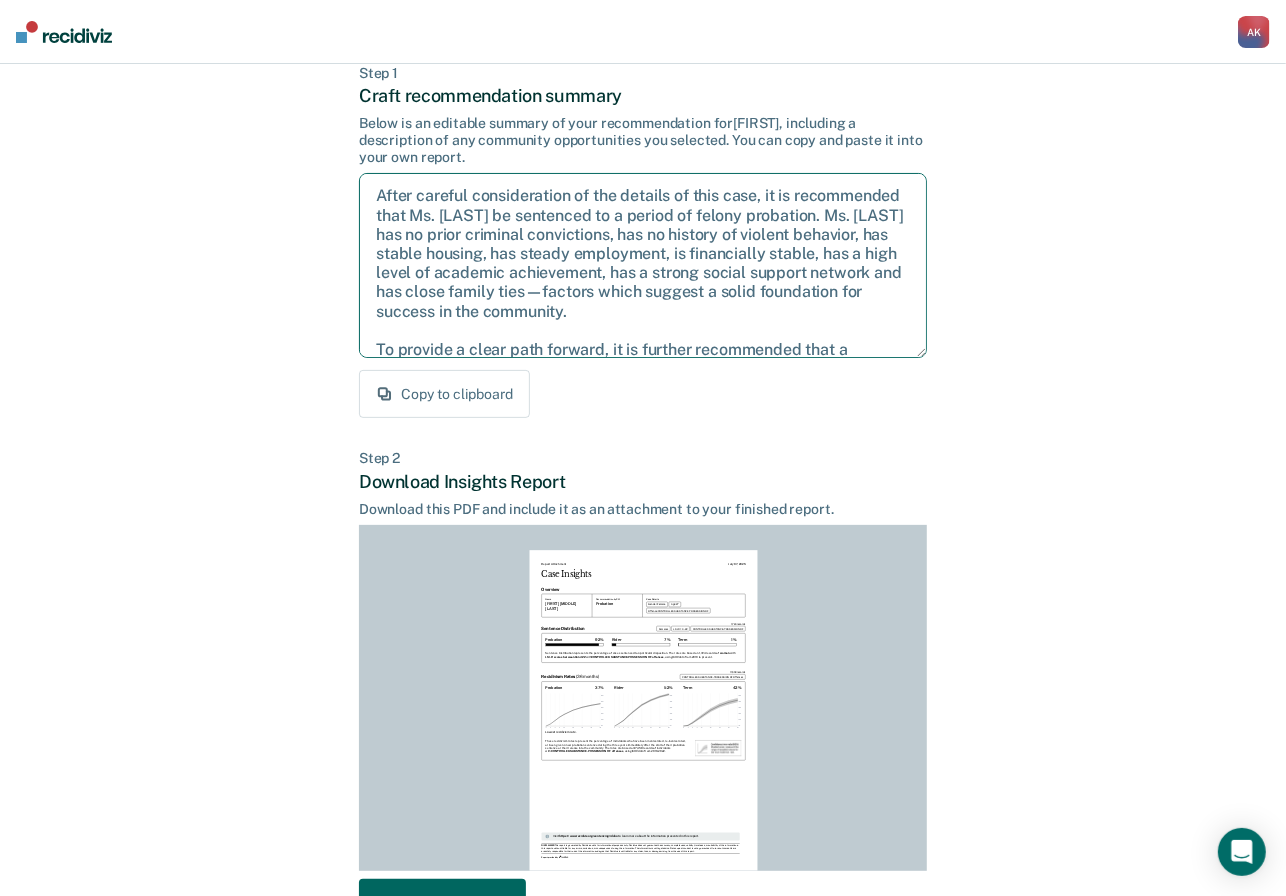 drag, startPoint x: 450, startPoint y: 232, endPoint x: 609, endPoint y: 213, distance: 160.1312 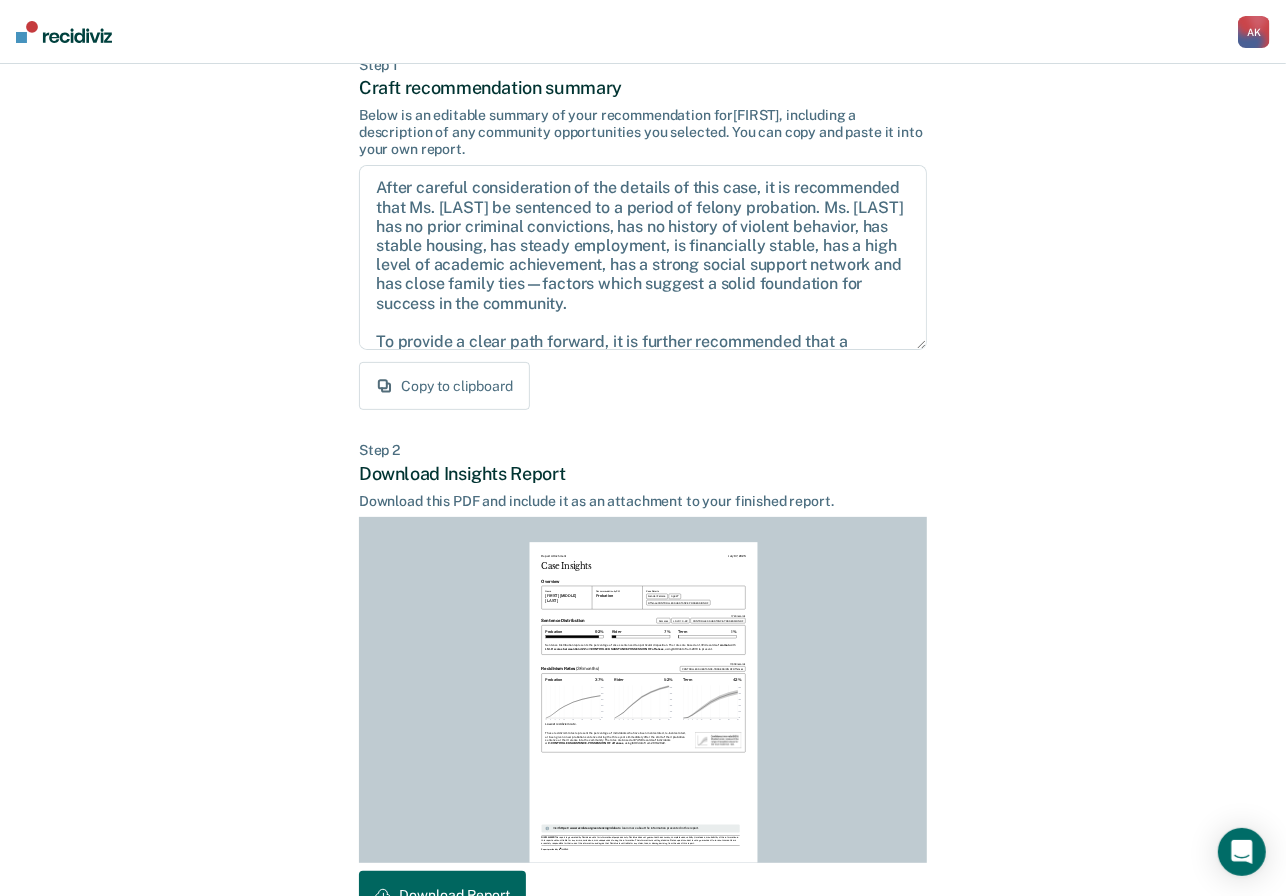 scroll, scrollTop: 243, scrollLeft: 0, axis: vertical 